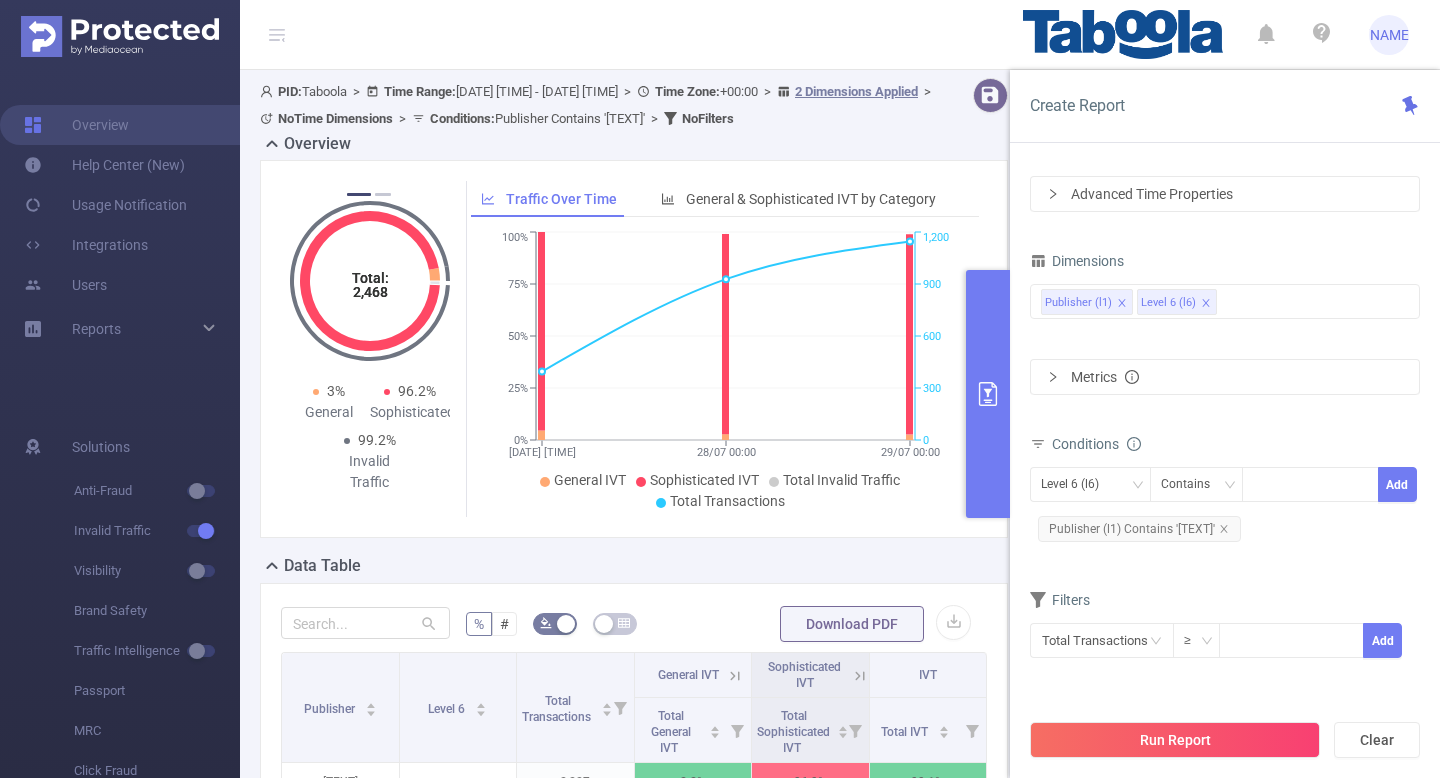 scroll, scrollTop: 0, scrollLeft: 0, axis: both 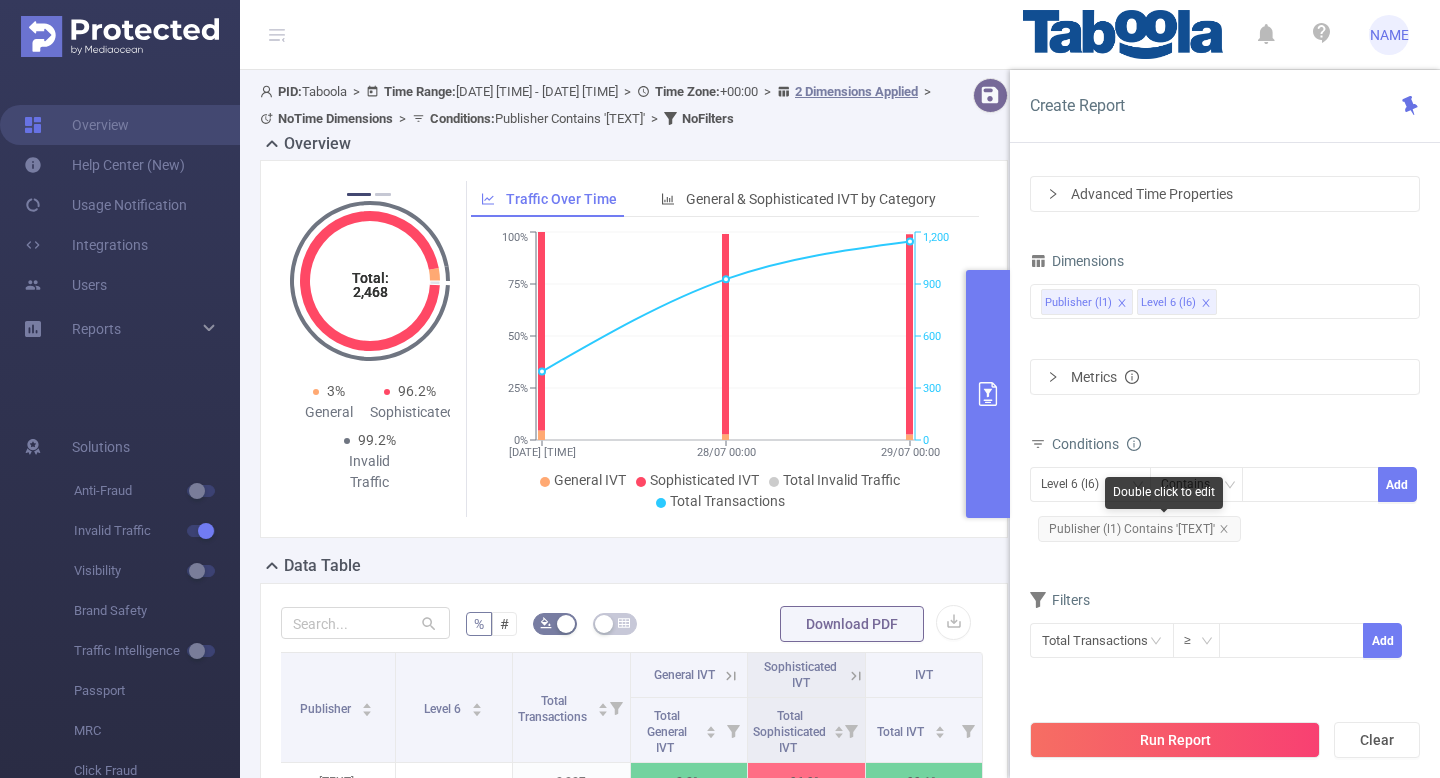 click on "Publisher (l1) Contains '[TEXT]'" at bounding box center [1139, 529] 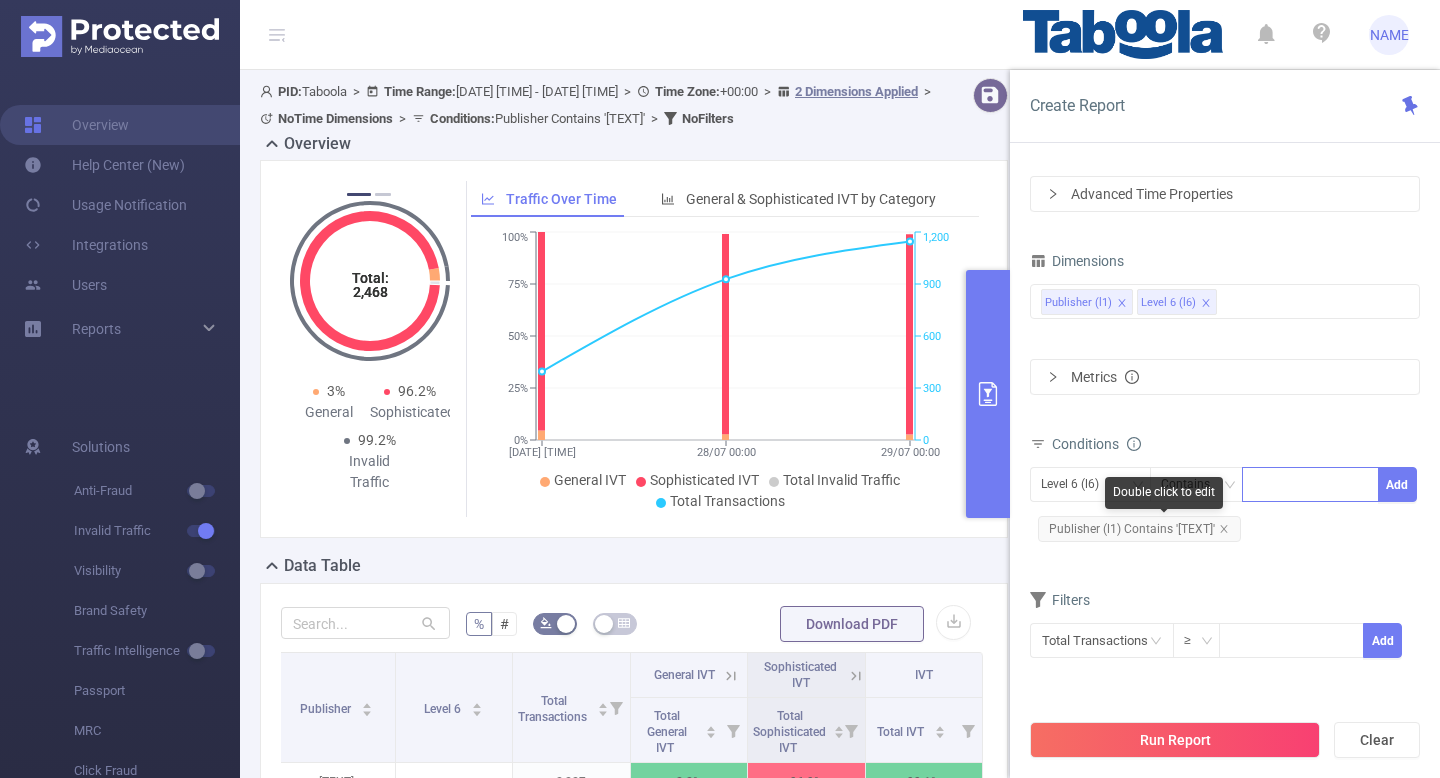 click at bounding box center (1310, 484) 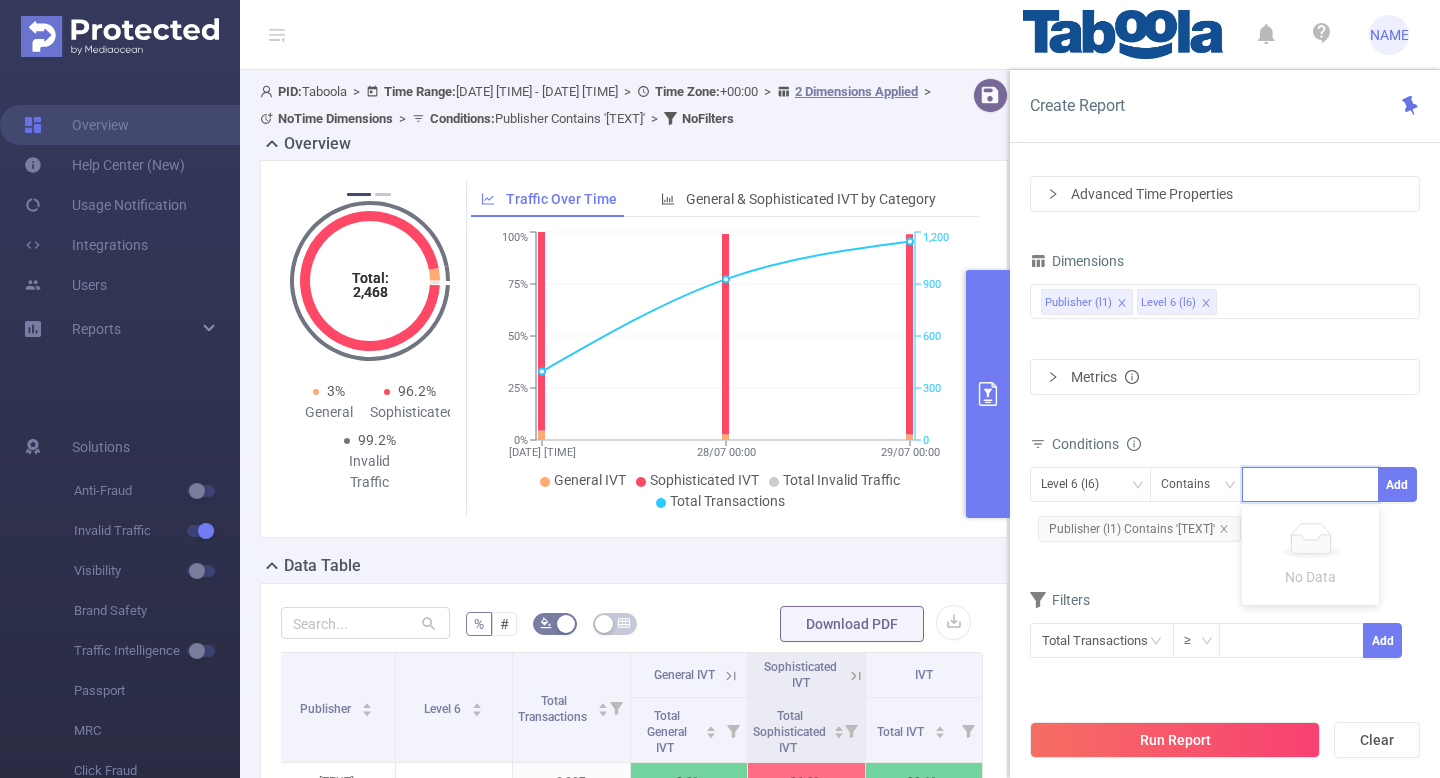 click on "Dimensions Publisher (l1) Level 6 (l6)   Metrics    Conditions  Level 6 (l6) Contains   Add Publisher (l1) Contains '[TEXT]'    Filters Total Transactions ≥ Add" at bounding box center (1225, 465) 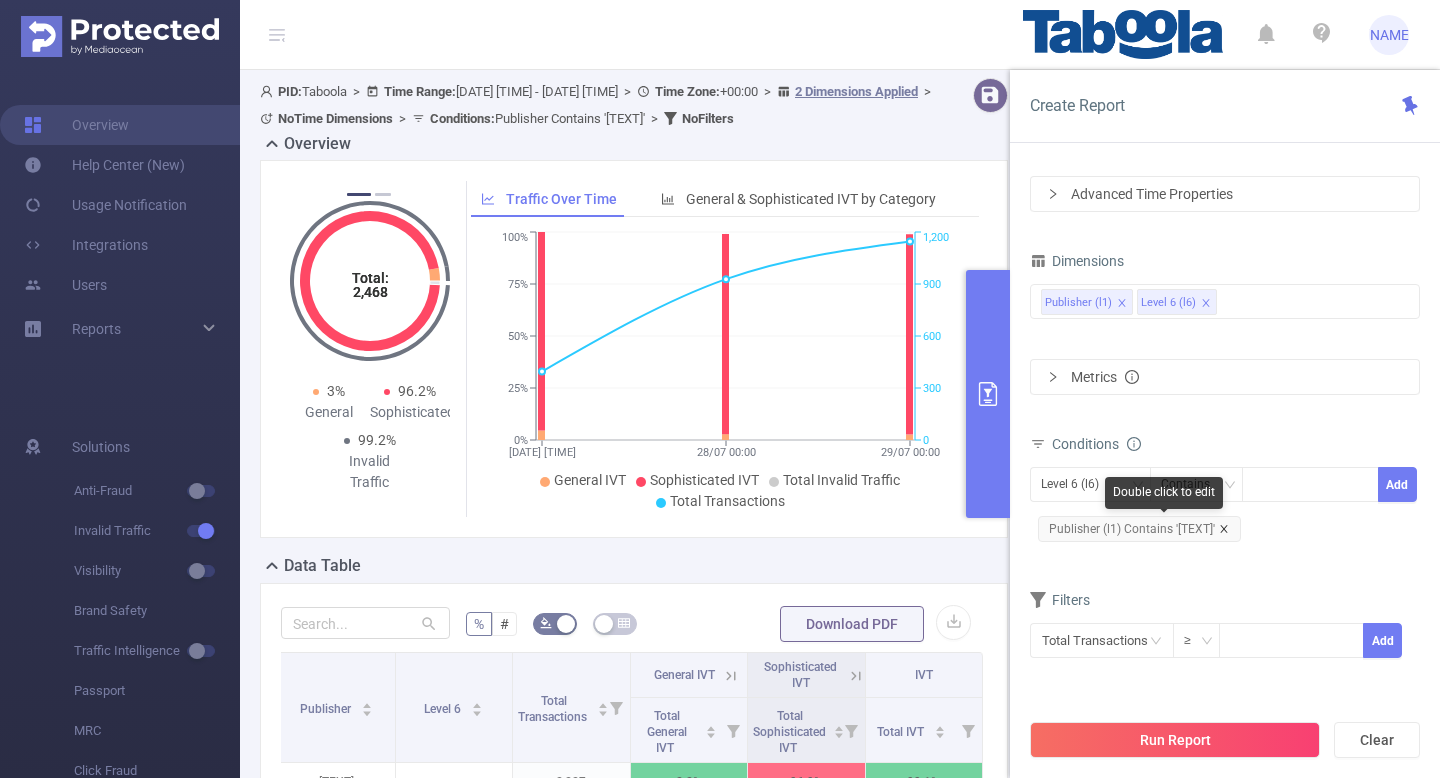 click 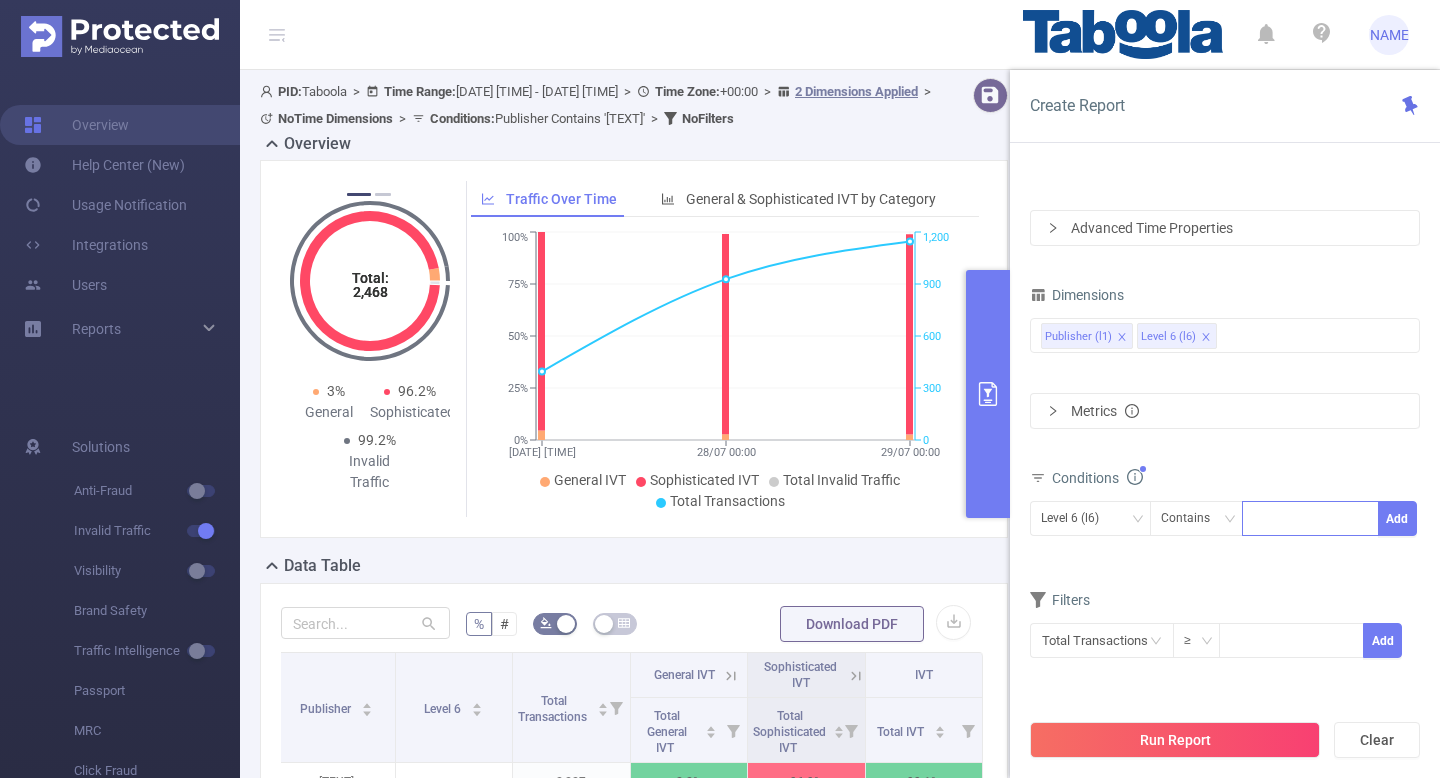 click at bounding box center [1310, 518] 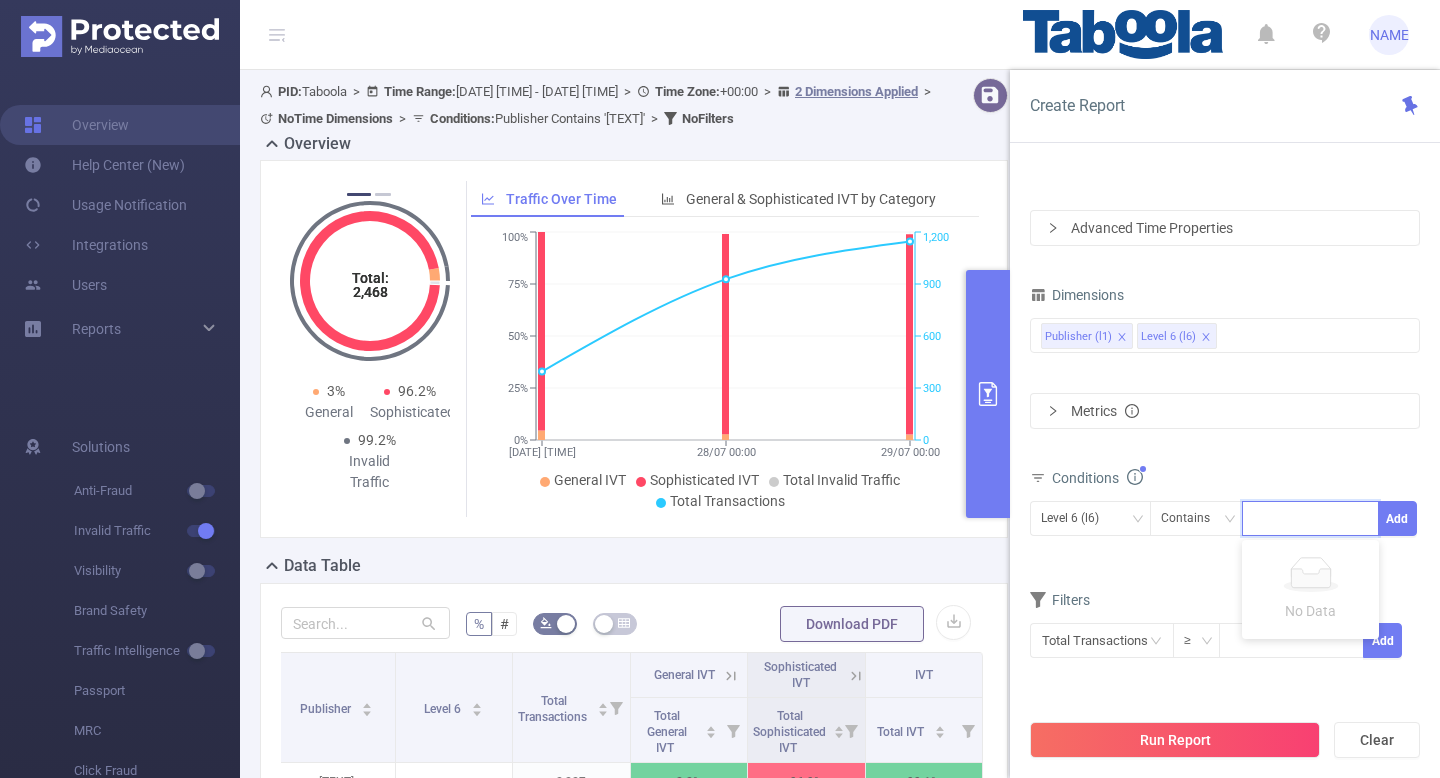 paste on "[NAME]" 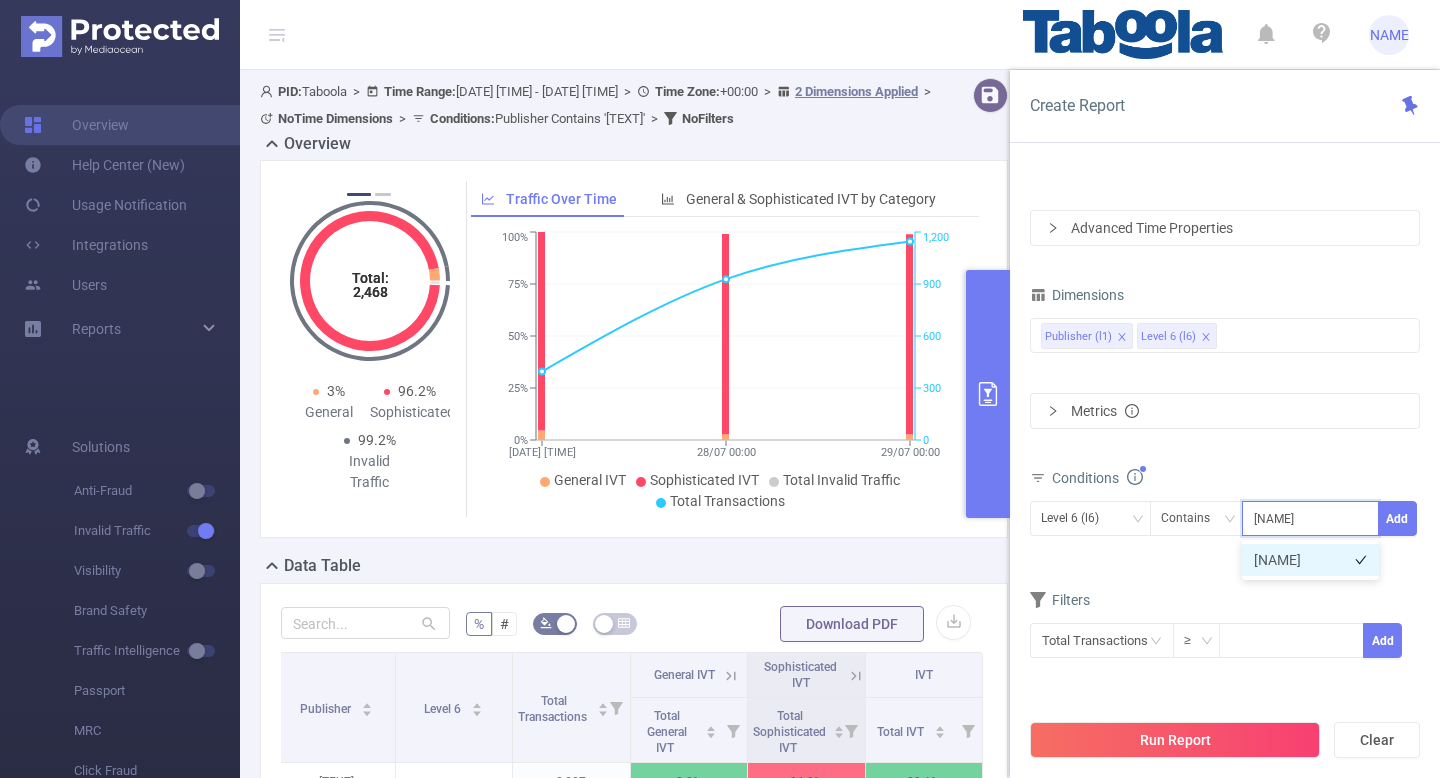 click on "[NAME]" at bounding box center (1310, 560) 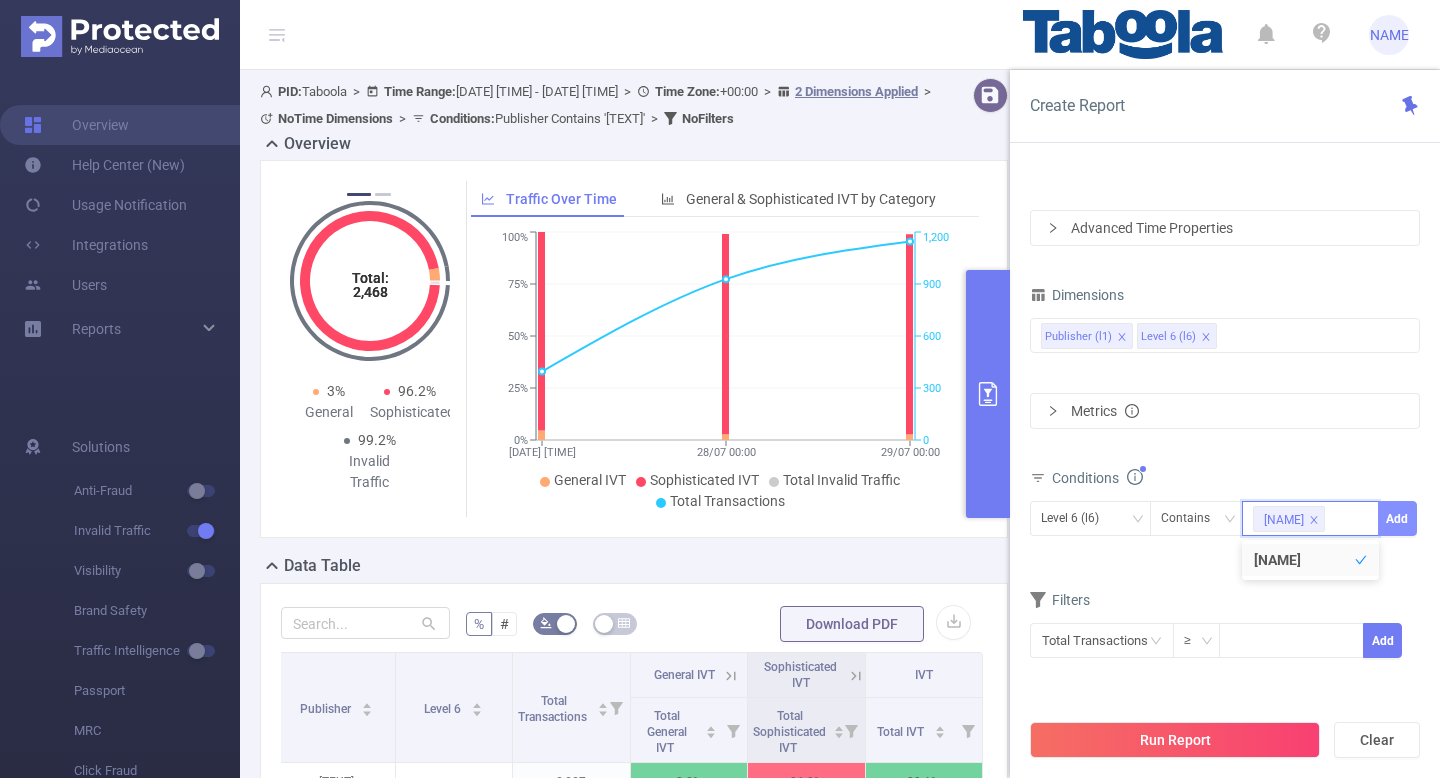 click on "Add" at bounding box center (1397, 518) 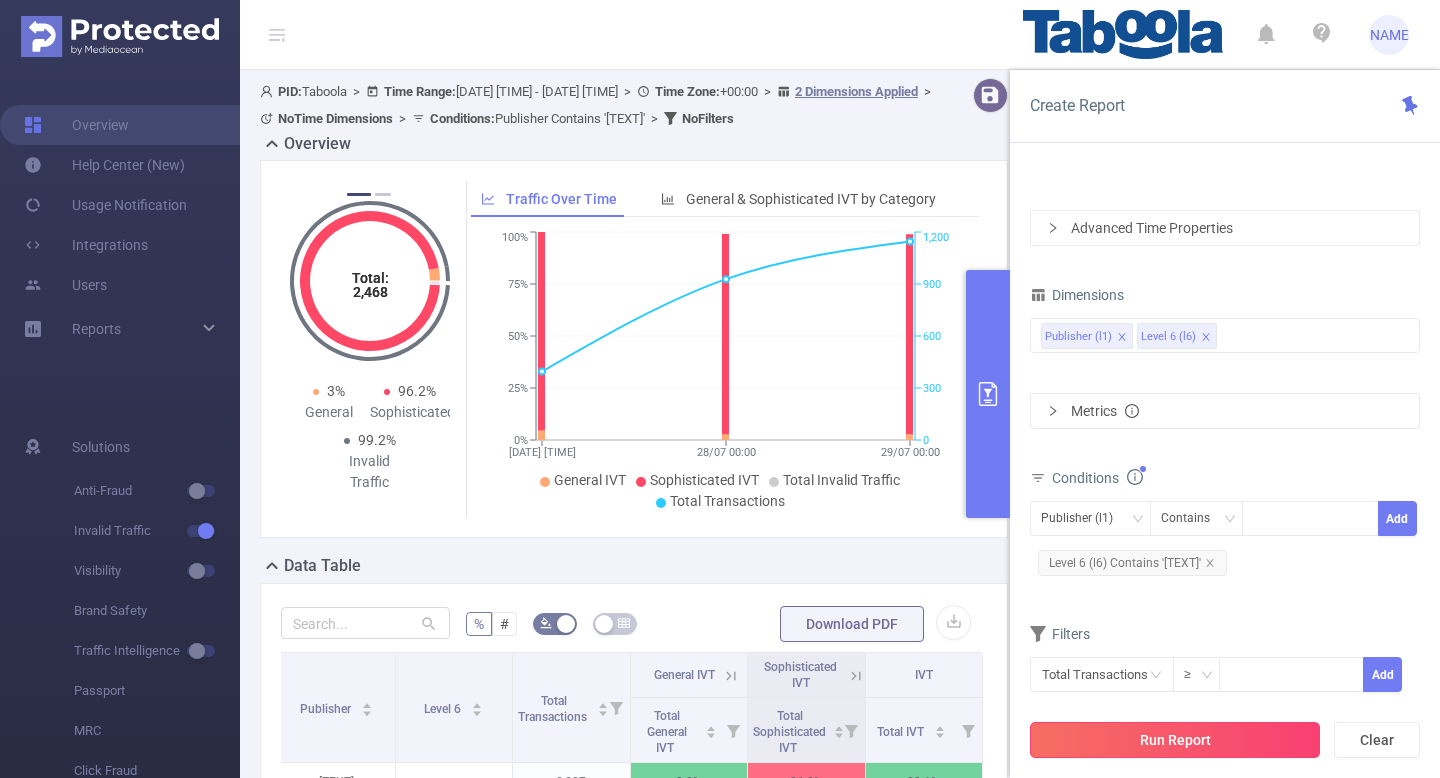 click on "Run Report" at bounding box center (1175, 740) 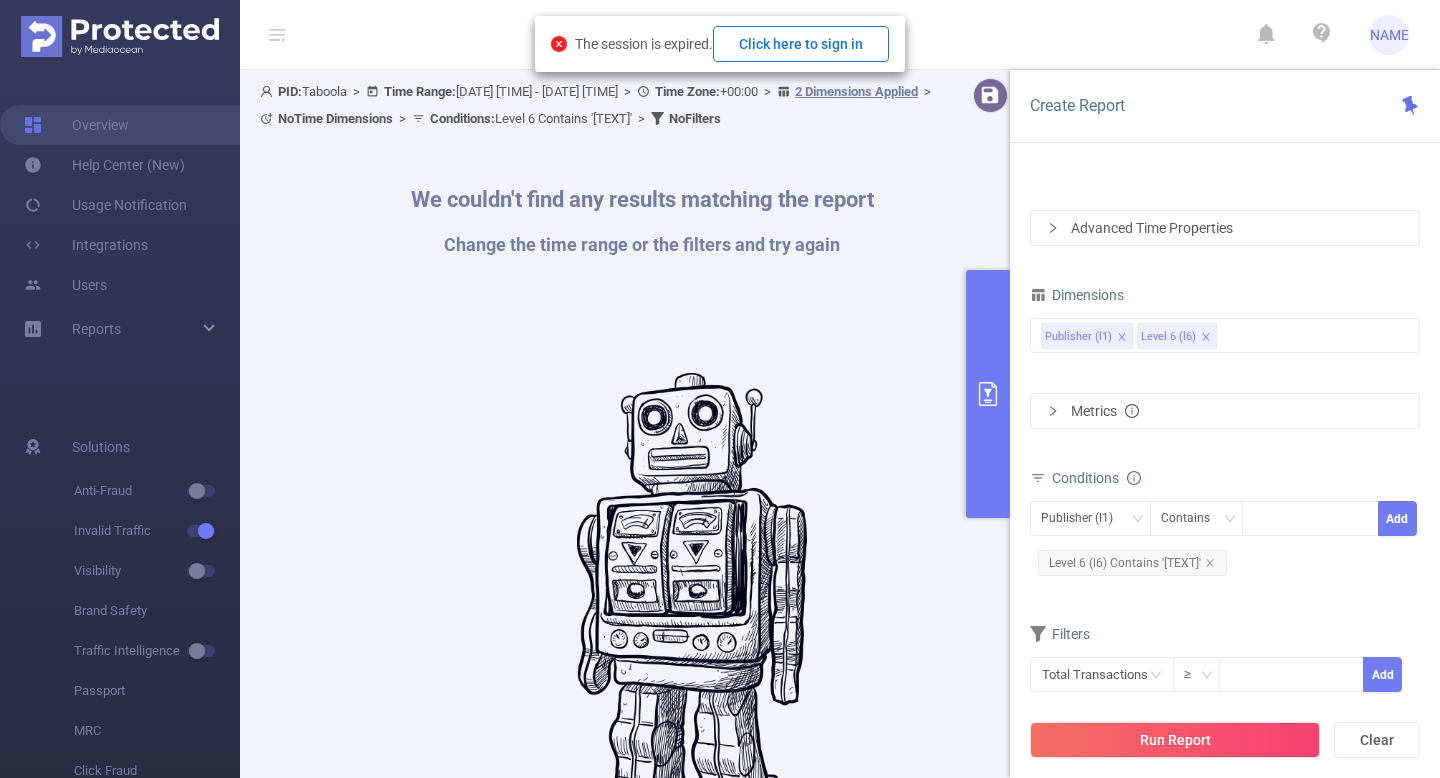 click on "Click here to sign in" at bounding box center [801, 44] 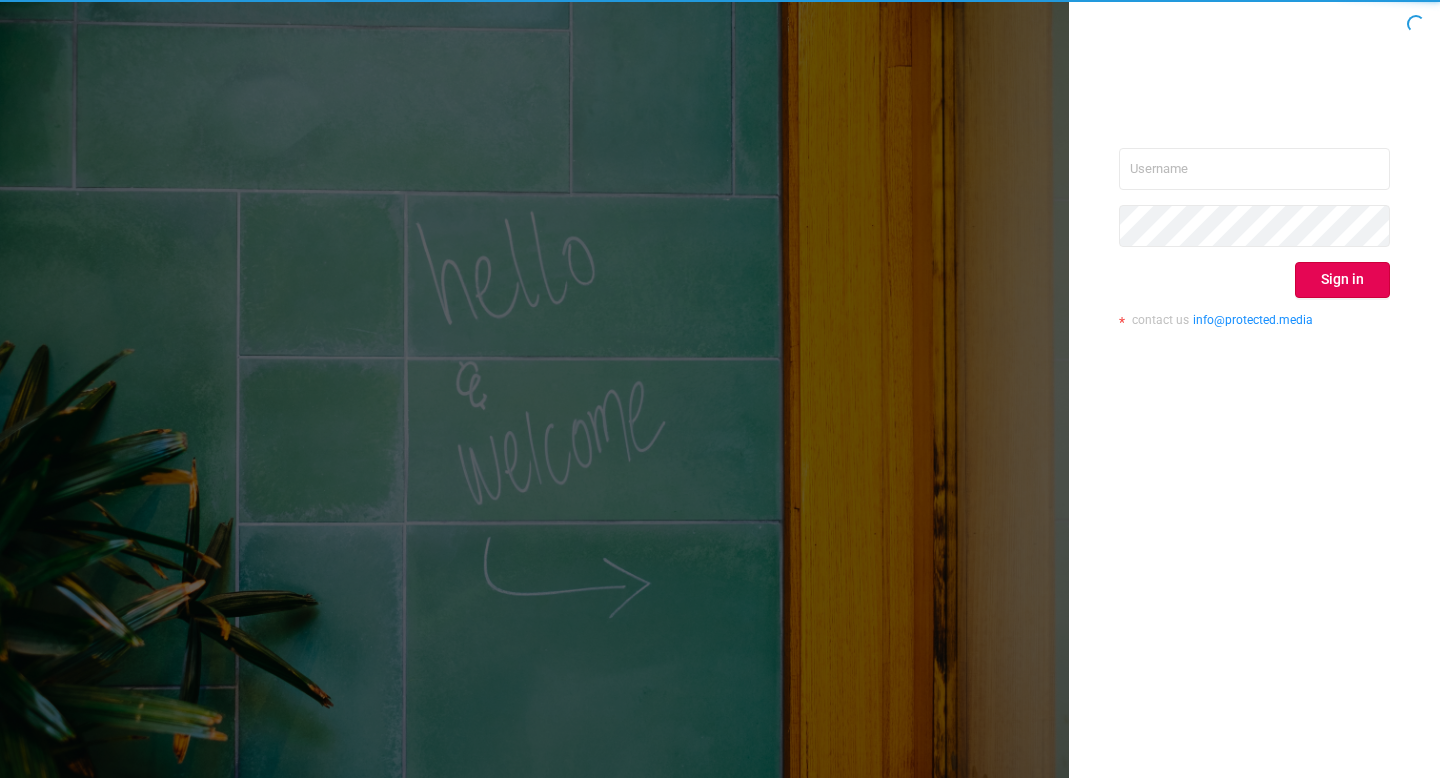 scroll, scrollTop: 0, scrollLeft: 0, axis: both 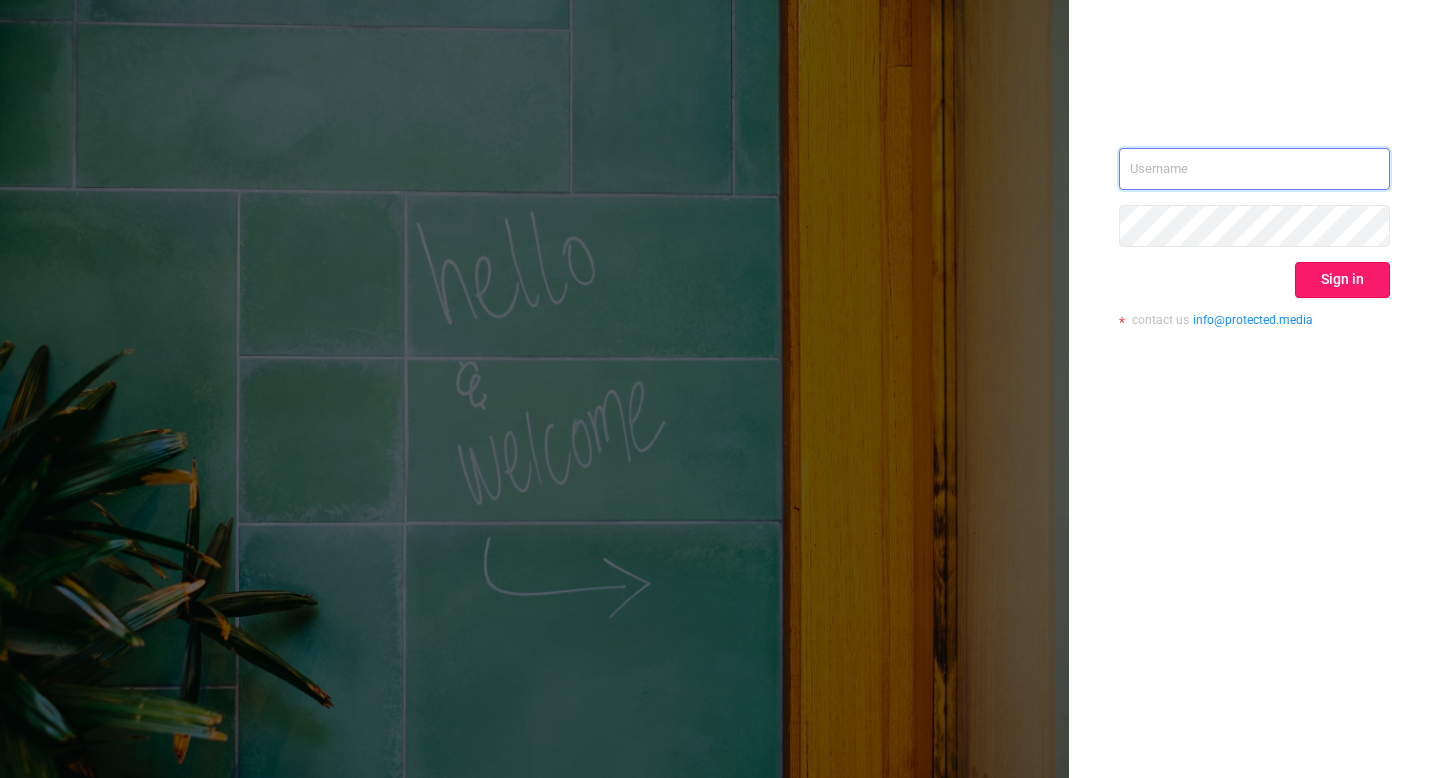 type on "mohit.j@taboola.com" 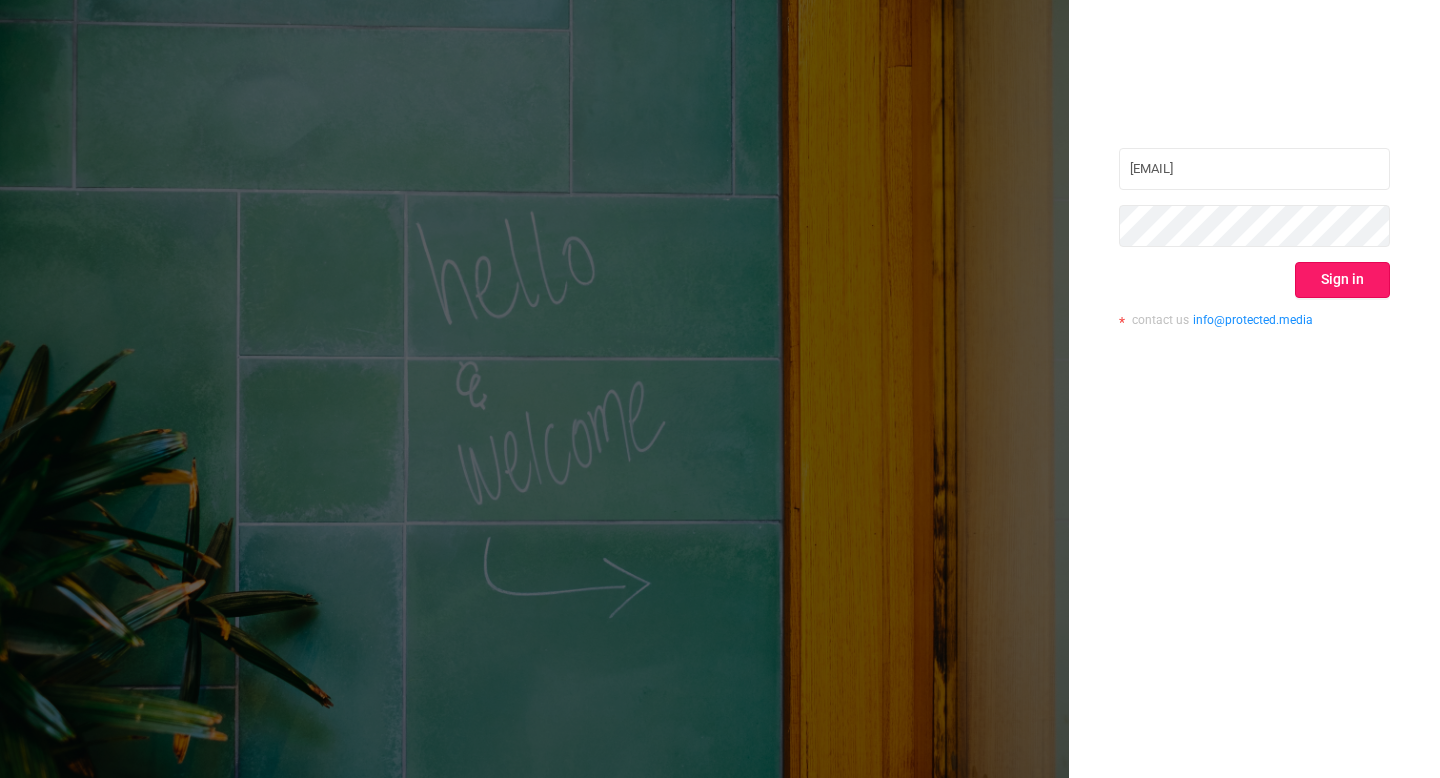click on "Sign in" at bounding box center (1342, 280) 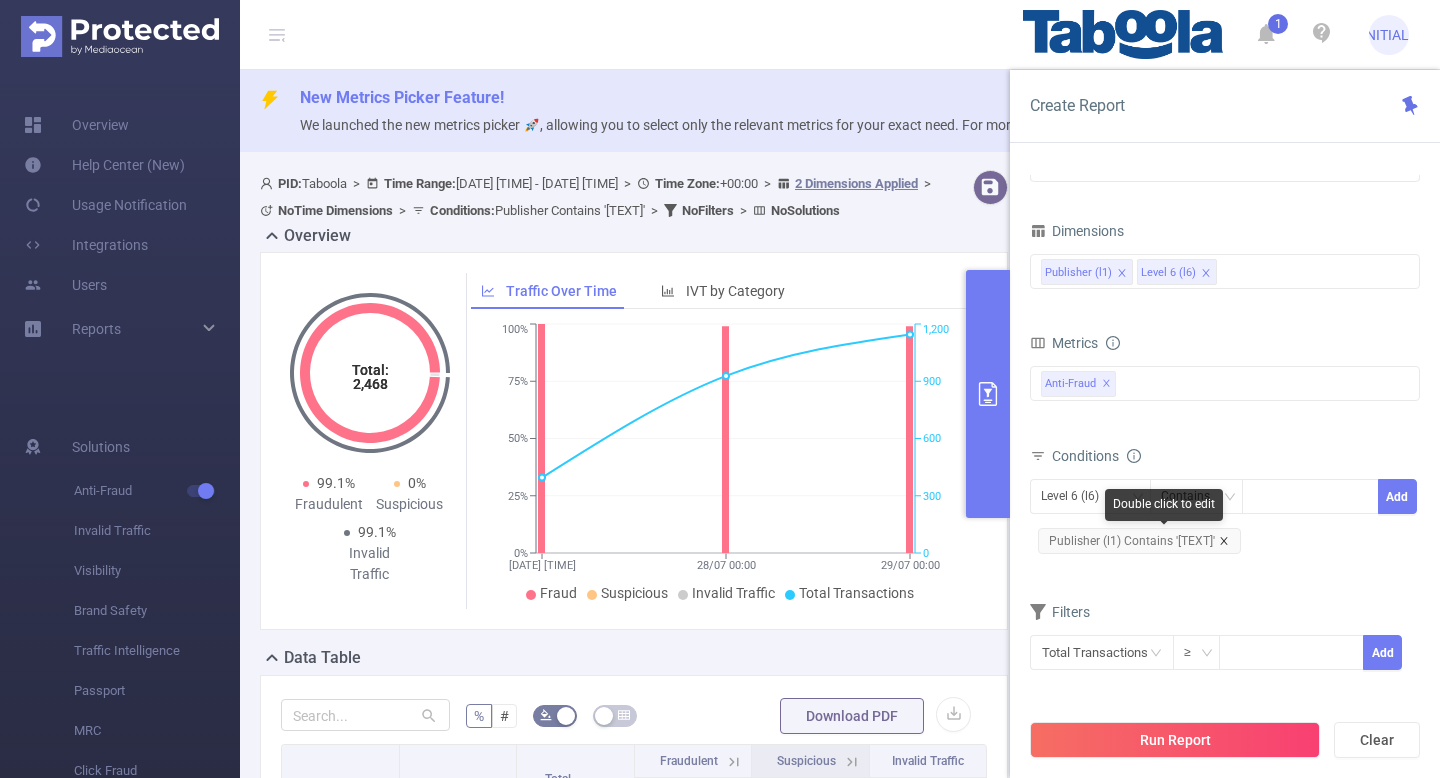click 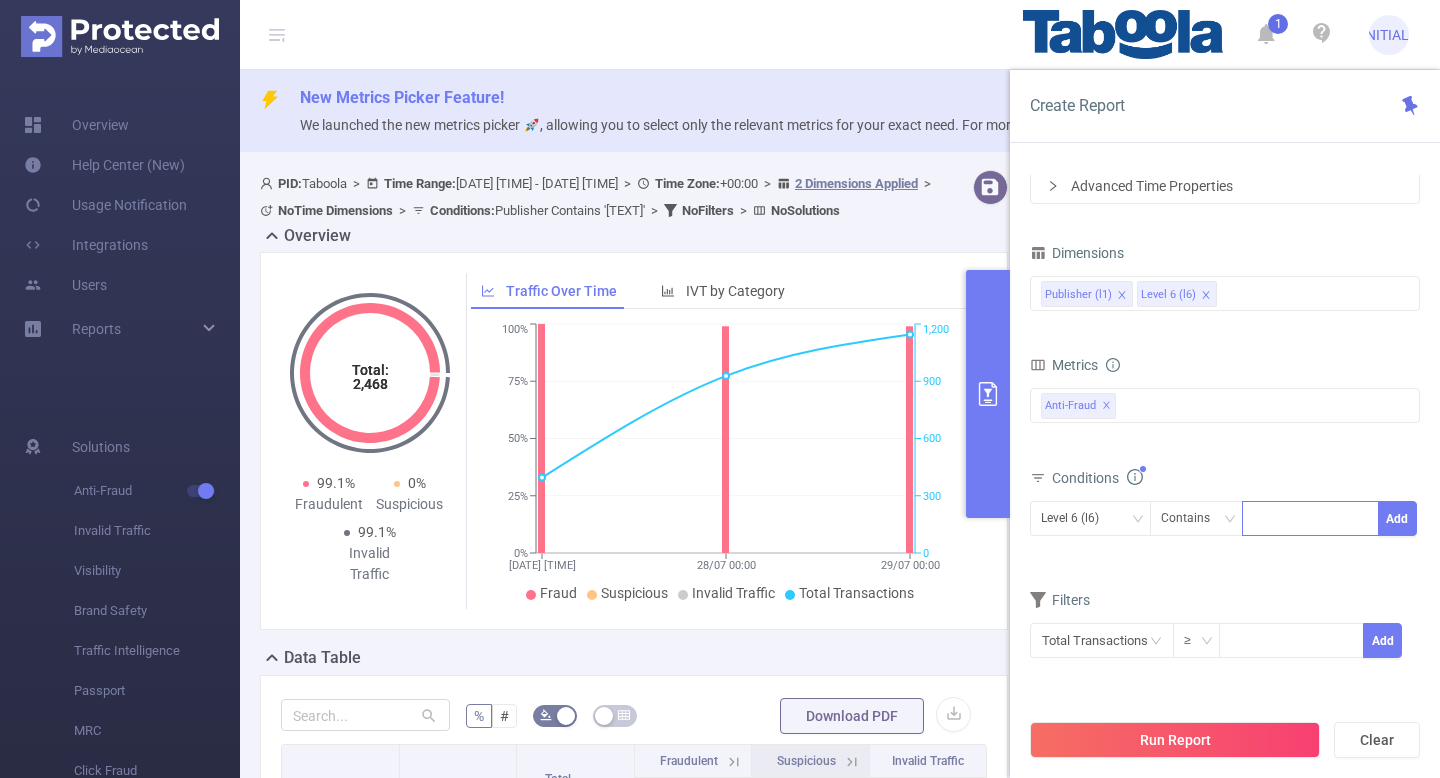 click at bounding box center (1310, 518) 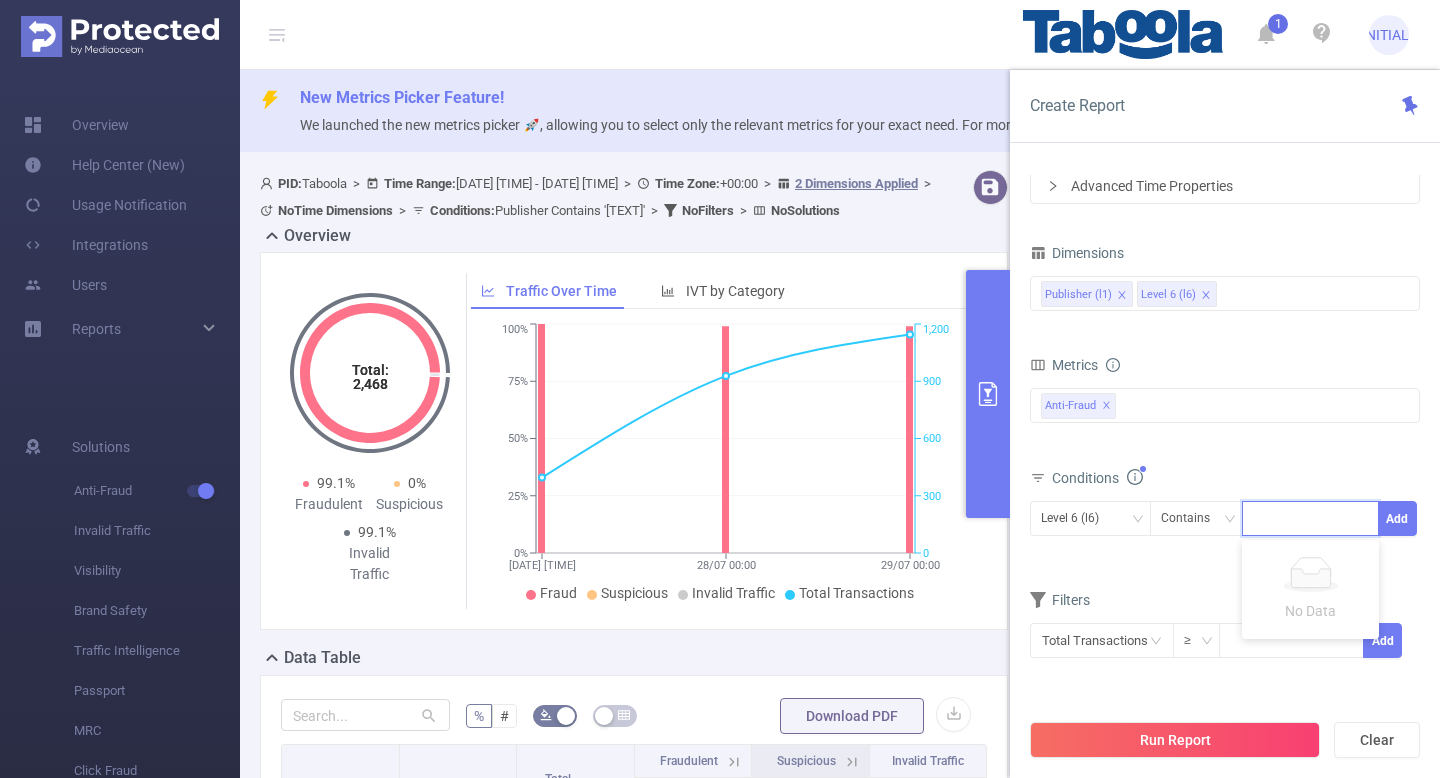 paste on "[NAME]" 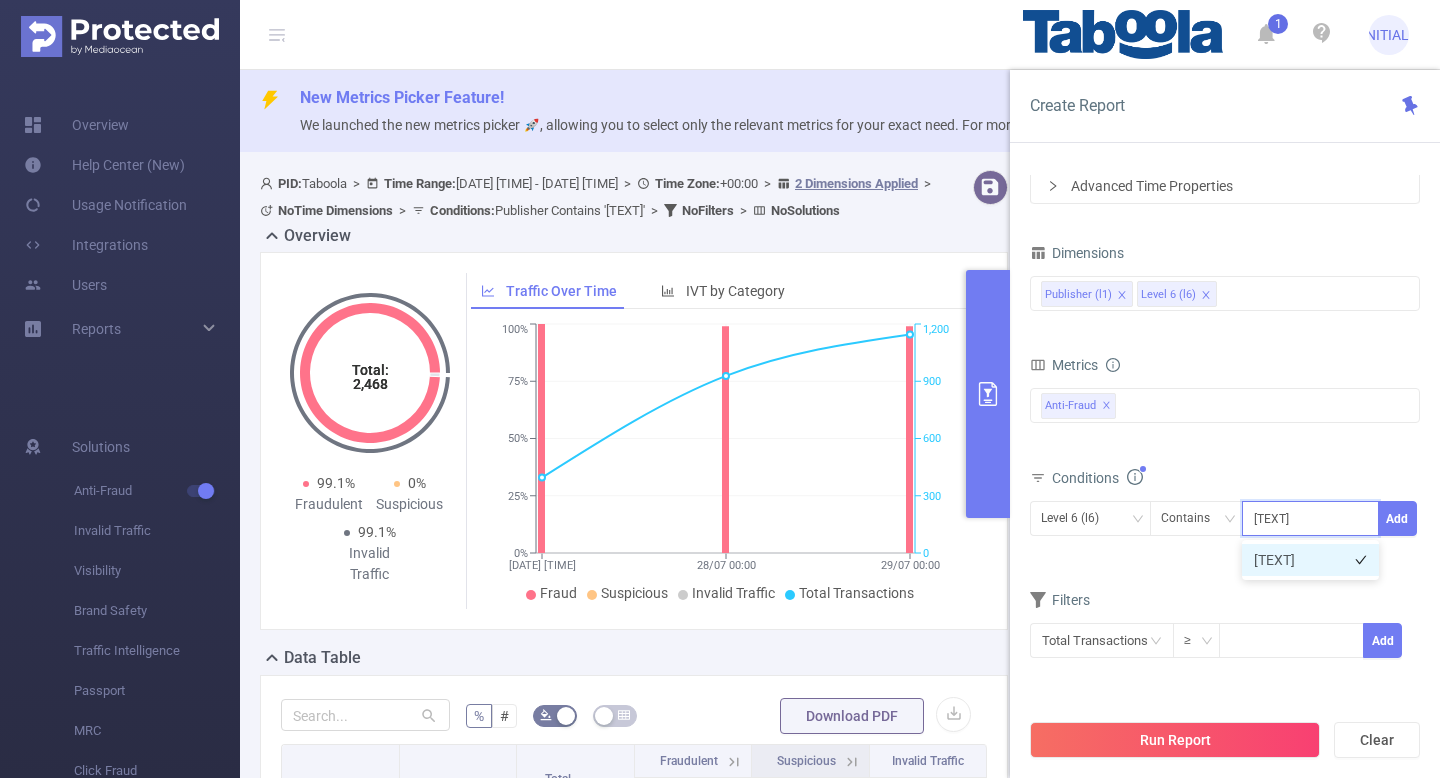 click on "[NAME]" at bounding box center [1310, 560] 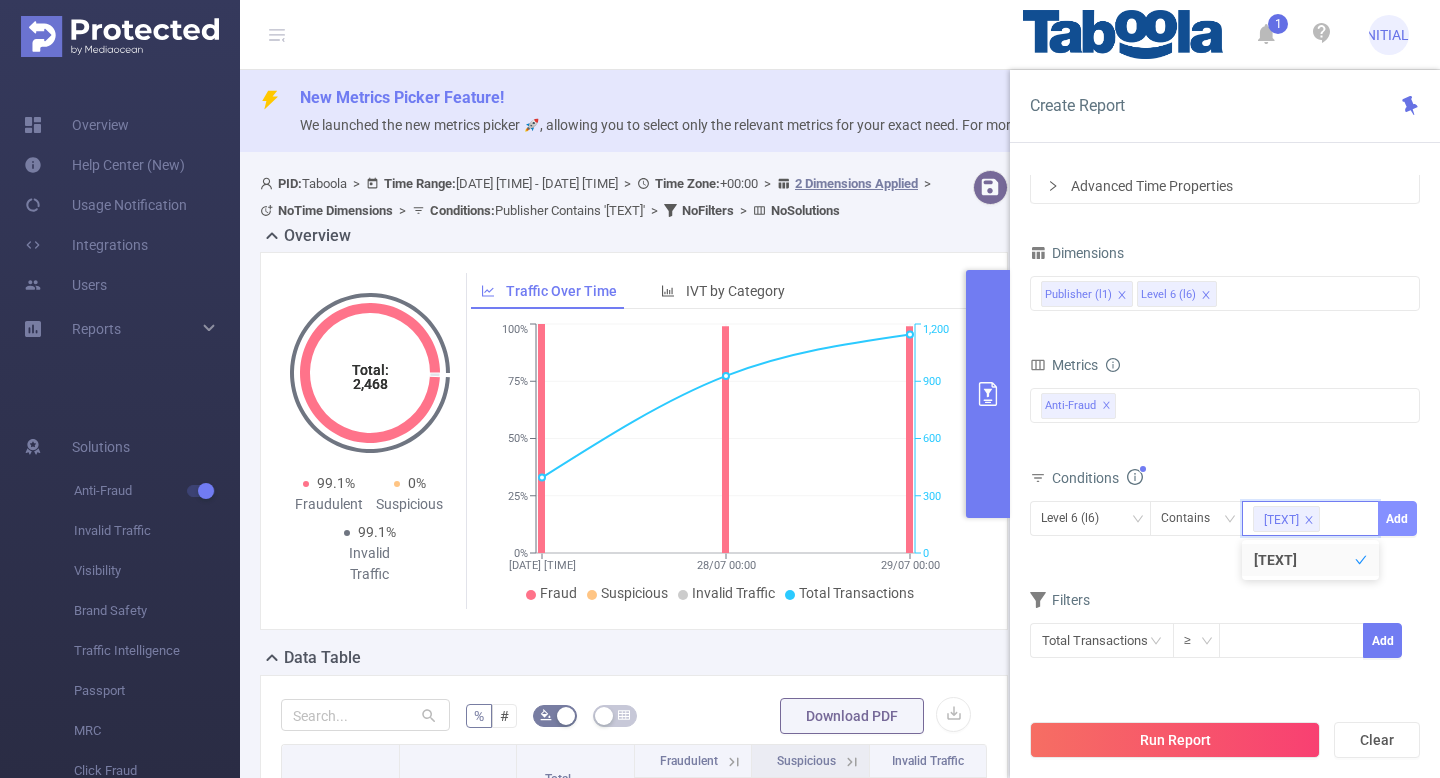 click on "Add" at bounding box center [1397, 518] 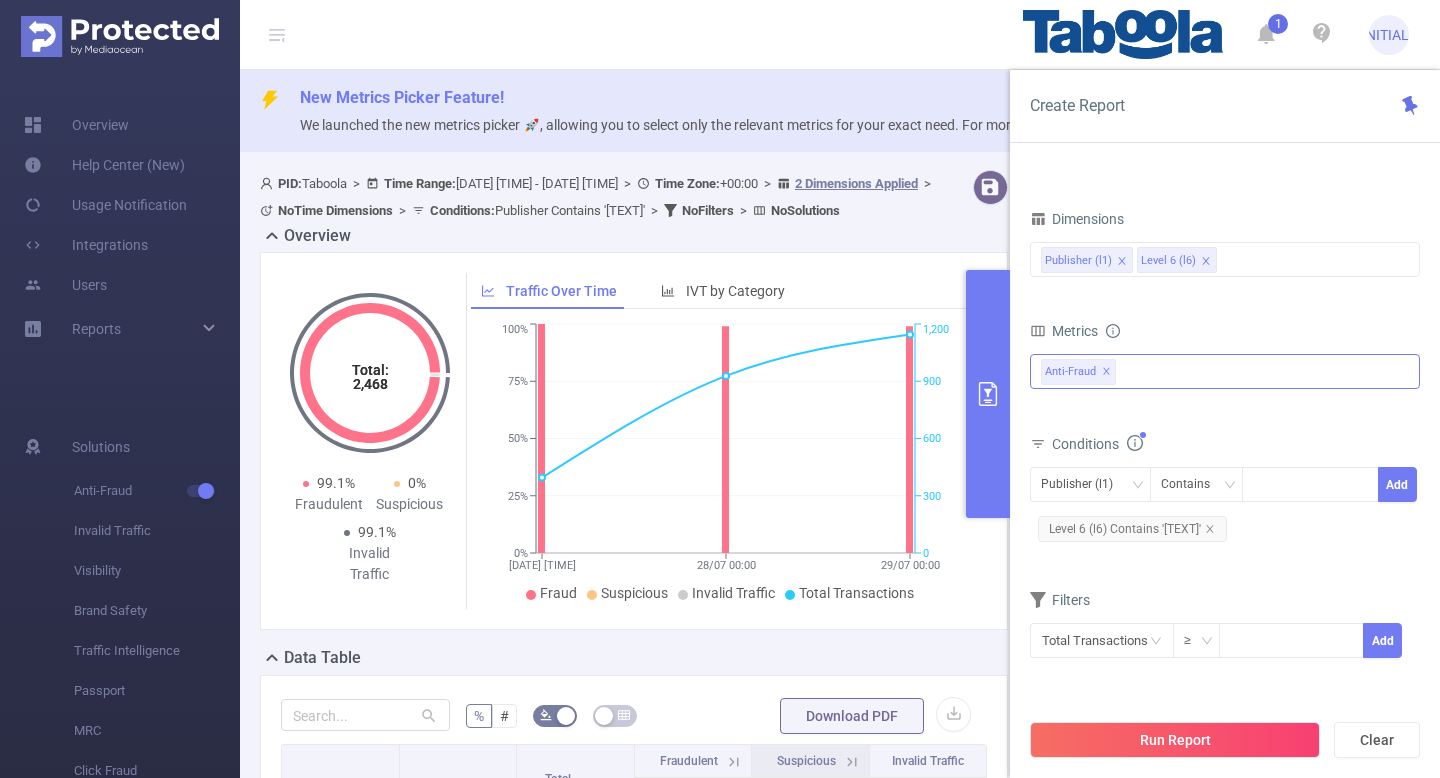 click on "Anti-Fraud    ✕" at bounding box center [1078, 372] 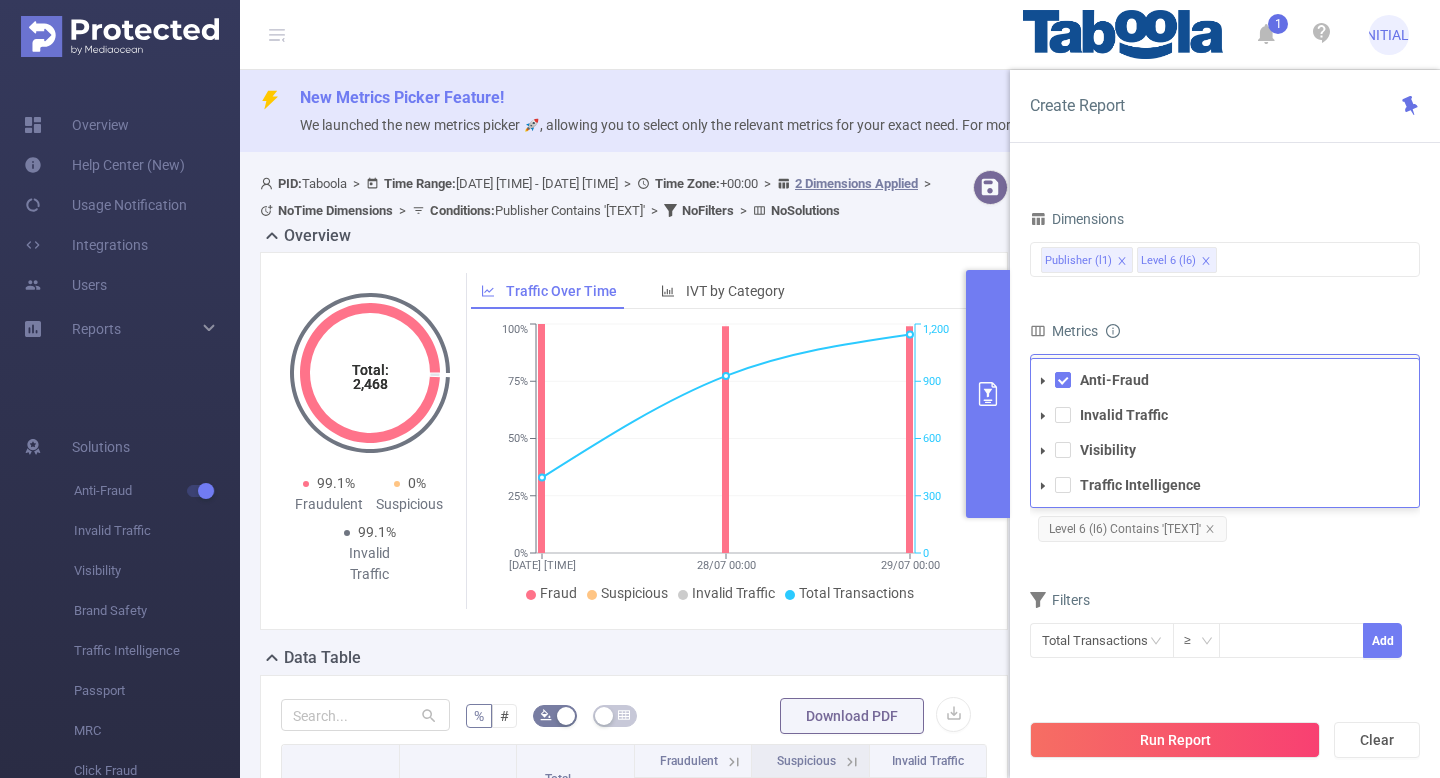 click on "Anti-Fraud" at bounding box center (1225, 380) 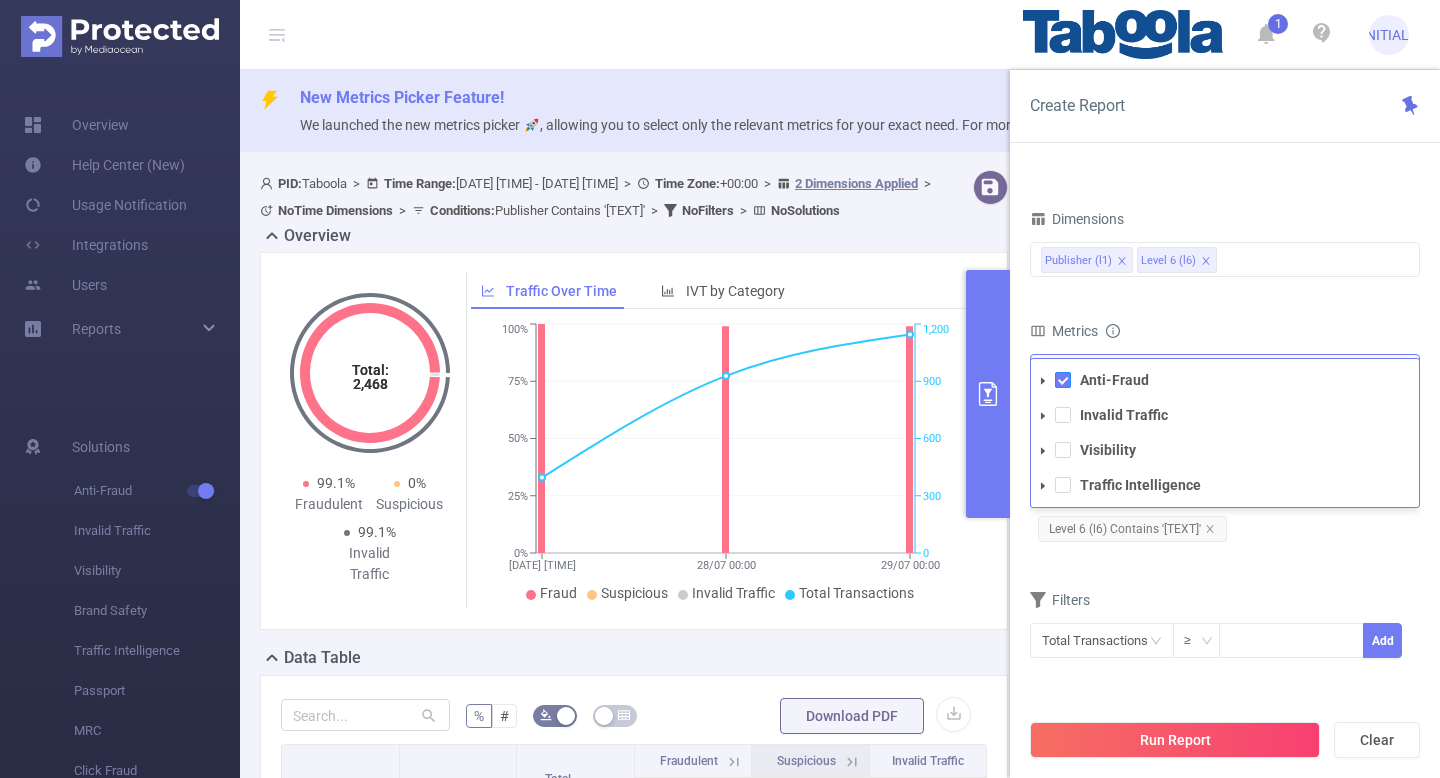 click at bounding box center (1063, 380) 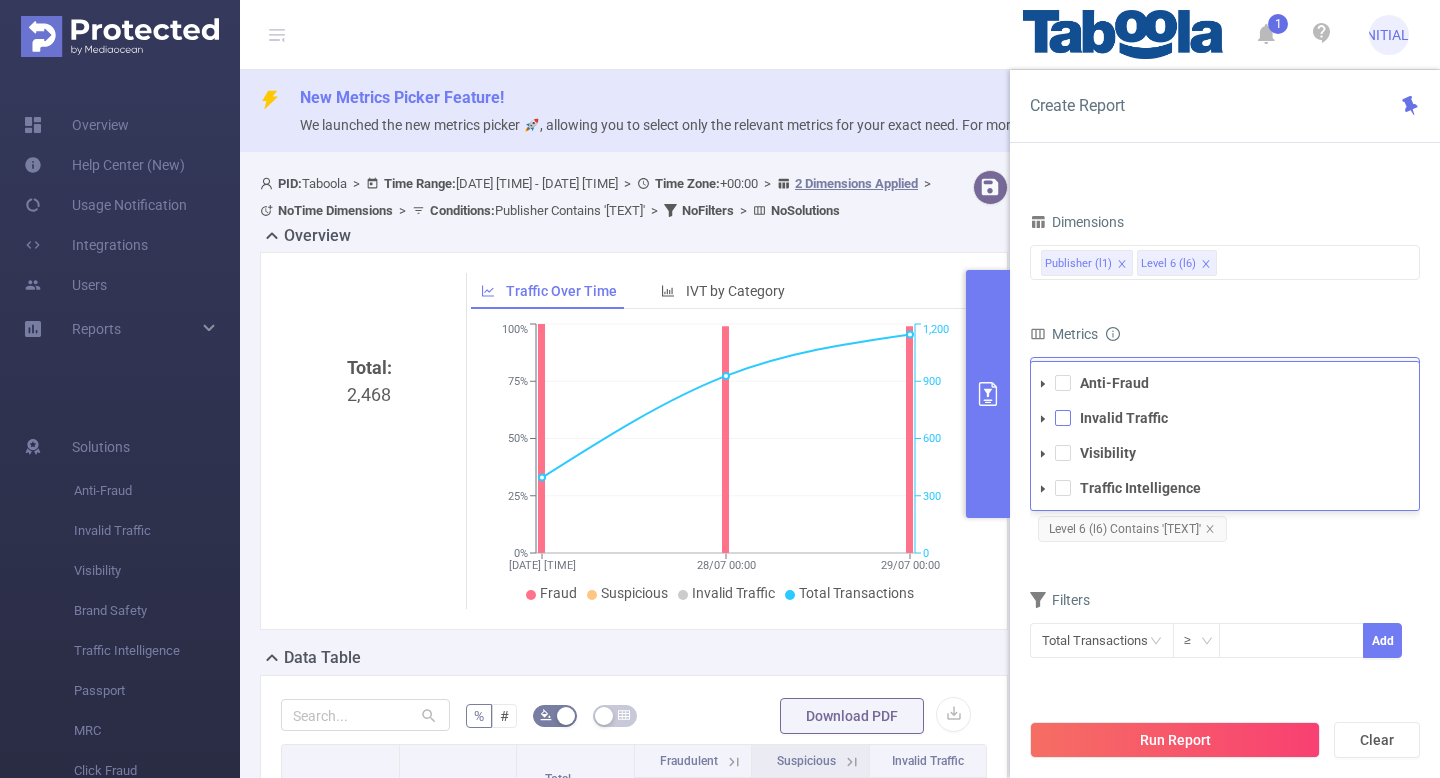 click at bounding box center [1063, 418] 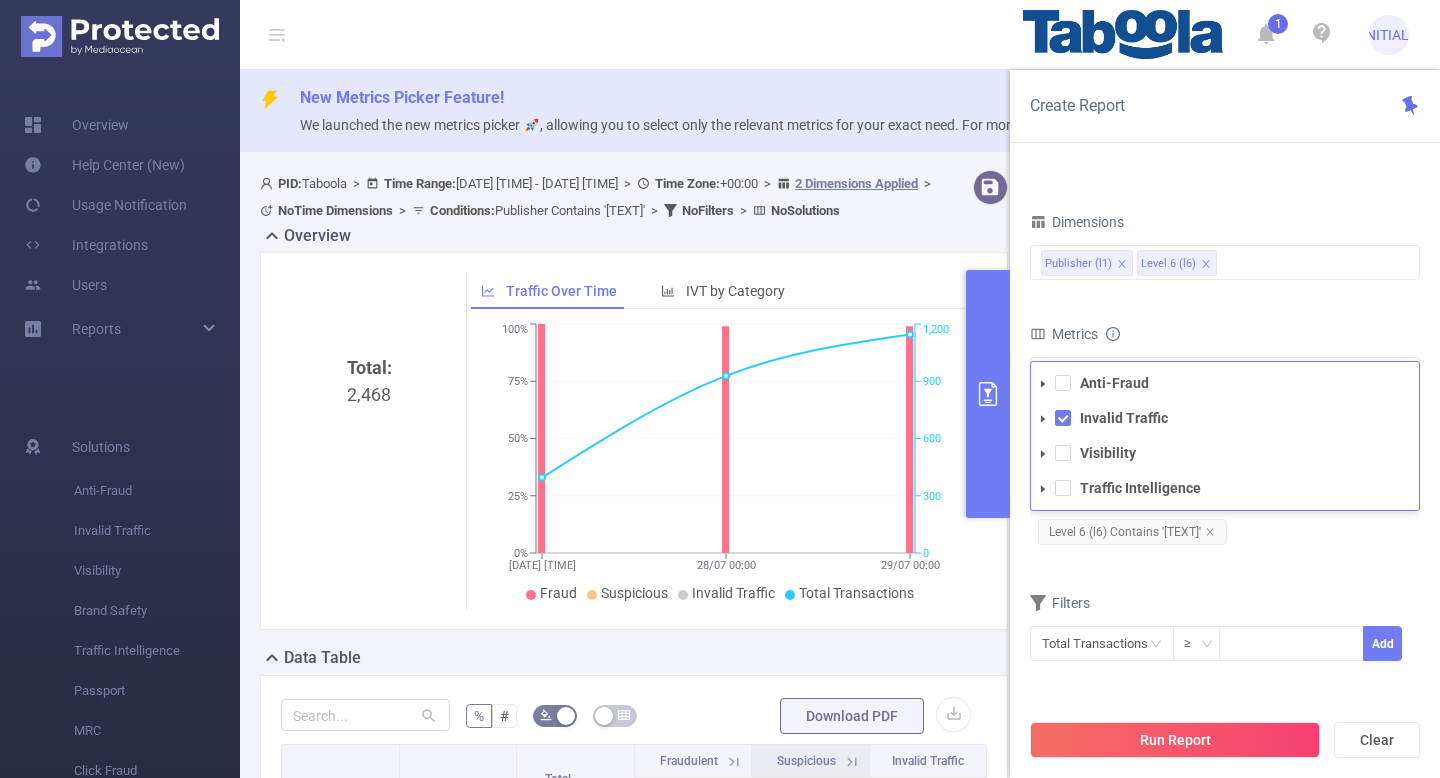 click on "Dimensions Publisher (l1) Level 6 (l6)      Metrics Total Fraudulent Bot/Virus Hostile Tools Tunneled Traffic Non Malicious Bots View Fraud Publisher Fraud Reputation Total Suspicious Bot/Virus Hostile Tools Tunneled Traffic Non Malicious Bots View Fraud Publisher Fraud Reputation Total IVT Total General IVT Data Centers Disclosed Bots Known Crawlers Irregular Activity Non-rendered Ads Total Sophisticated IVT Proxy Traffic Automated and Emulated Activity Inventory Spoofing Falsified or Manipulated Incentivized, Malware, or Out-of-Store Obstructed Ads Undisclosed Detection Total IVT   Anti-Fraud Invalid Traffic Visibility Traffic Intelligence Invalid Traffic    ✕    Conditions  Publisher (l1) Contains   Add Level 6 (l6) Contains 'keren-aqueb'    Filters Total Transactions ≥ Add" at bounding box center [1225, 447] 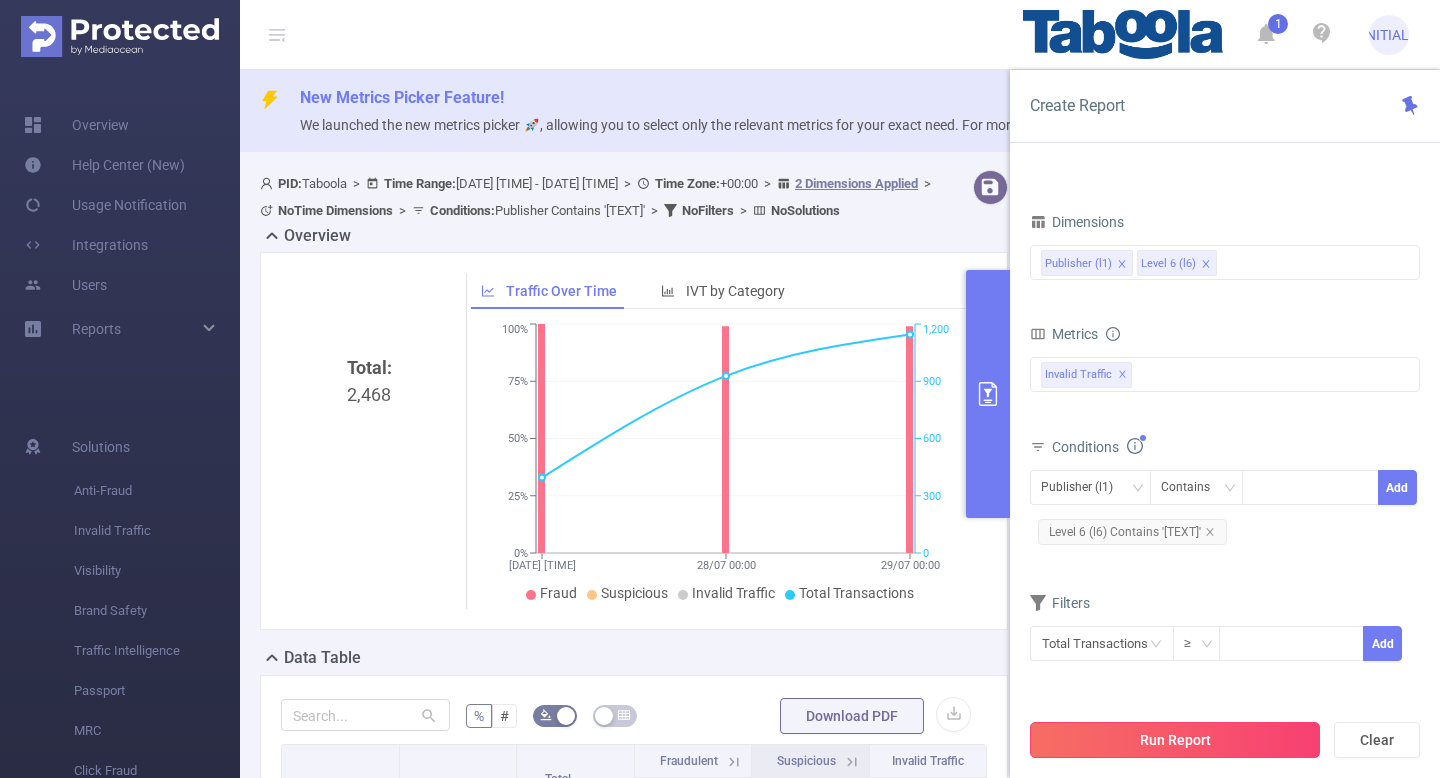 click on "Run Report" at bounding box center (1175, 740) 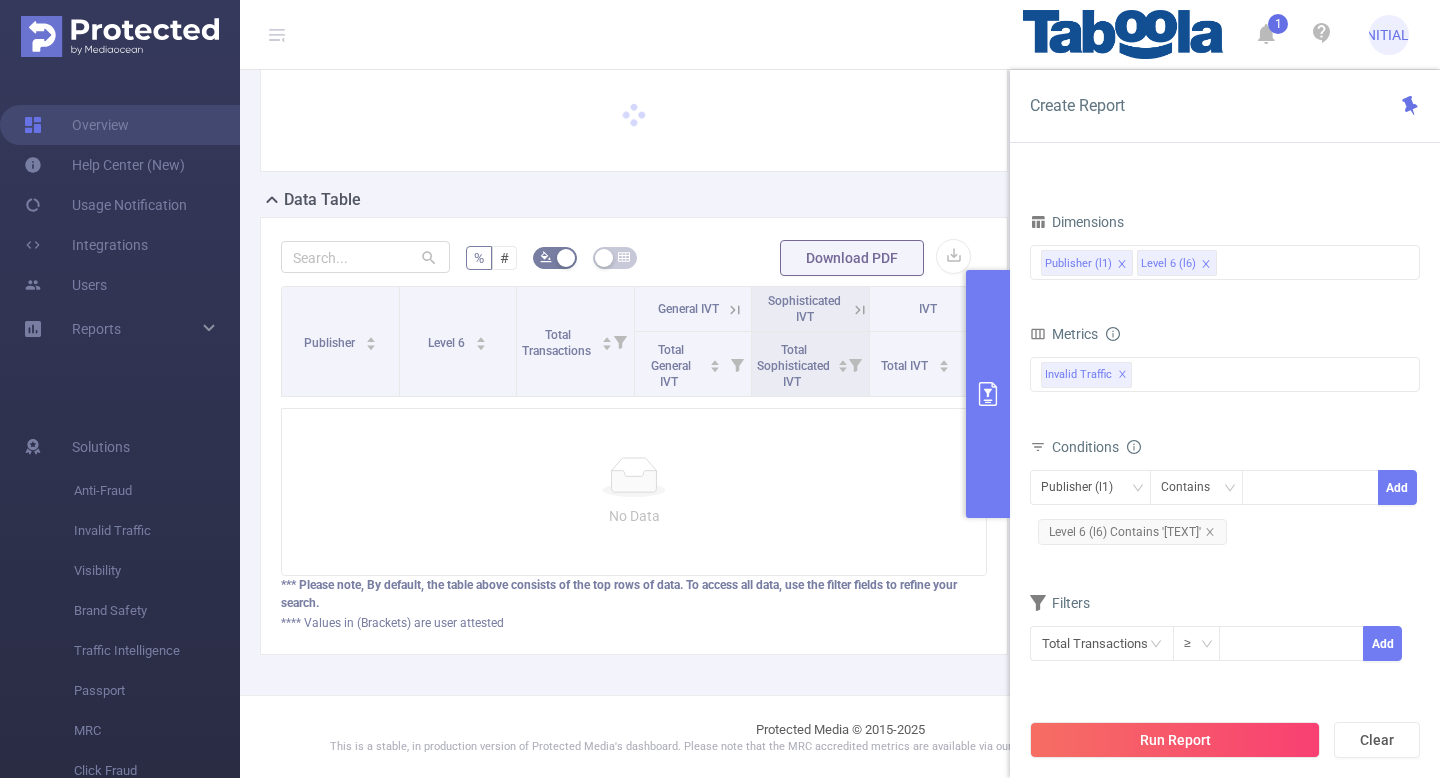 scroll, scrollTop: 201, scrollLeft: 0, axis: vertical 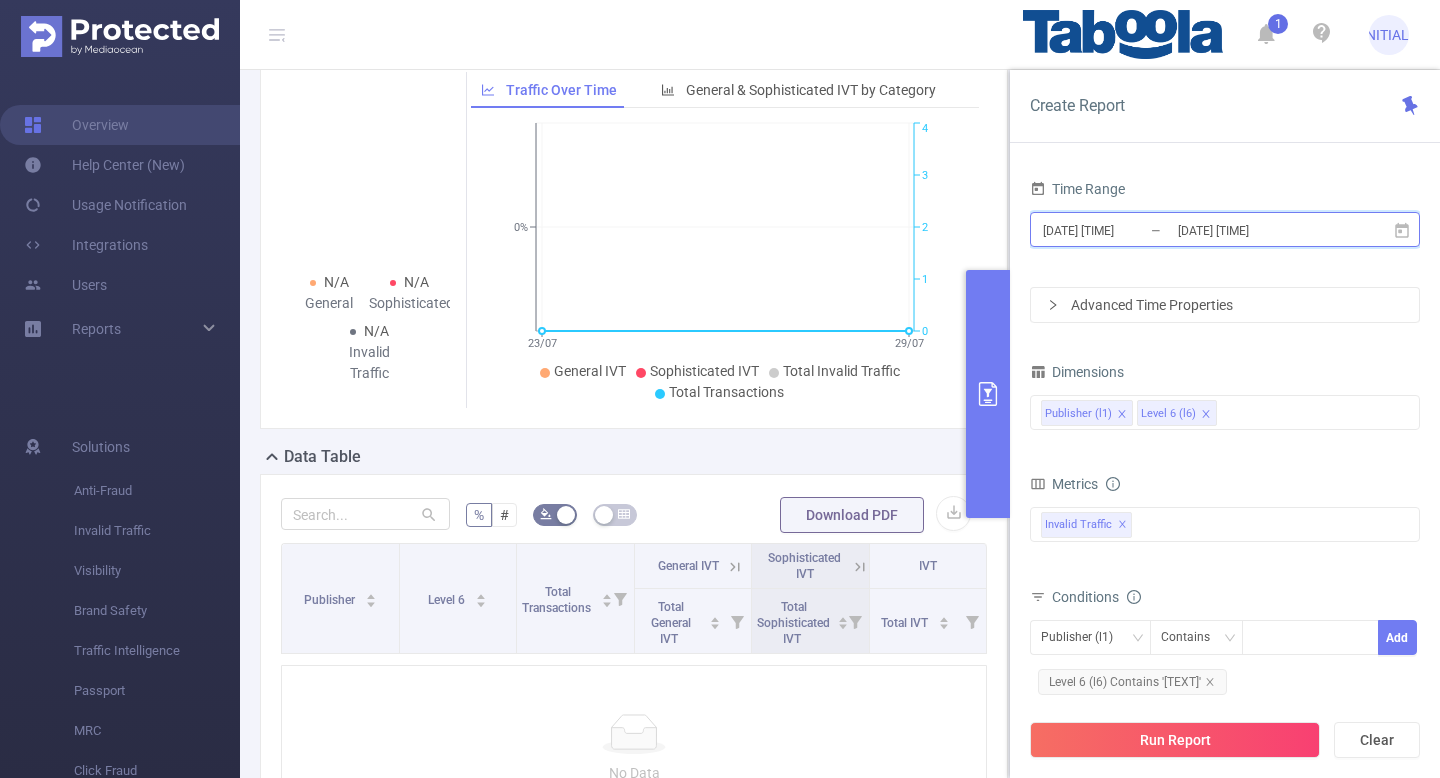 click 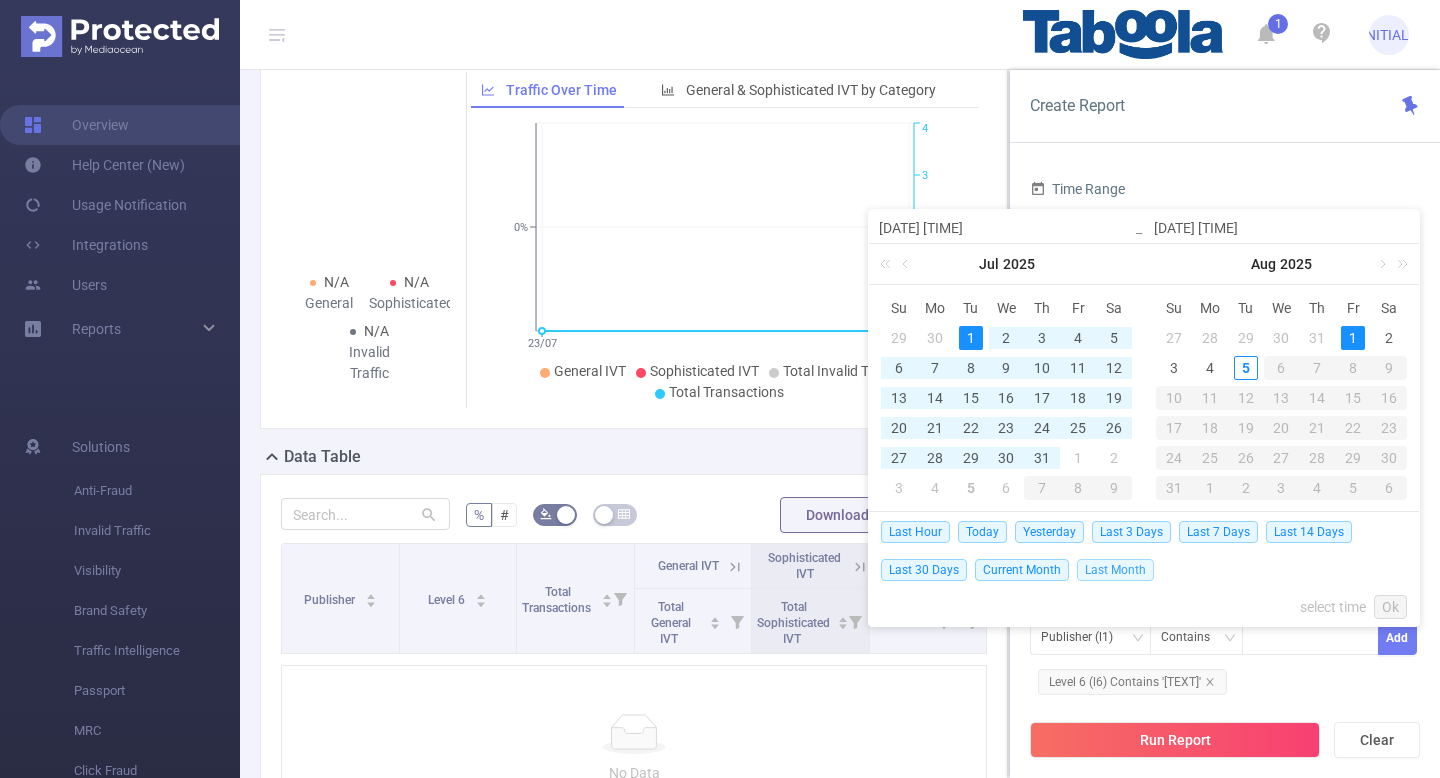 click on "Last Month" at bounding box center [1115, 570] 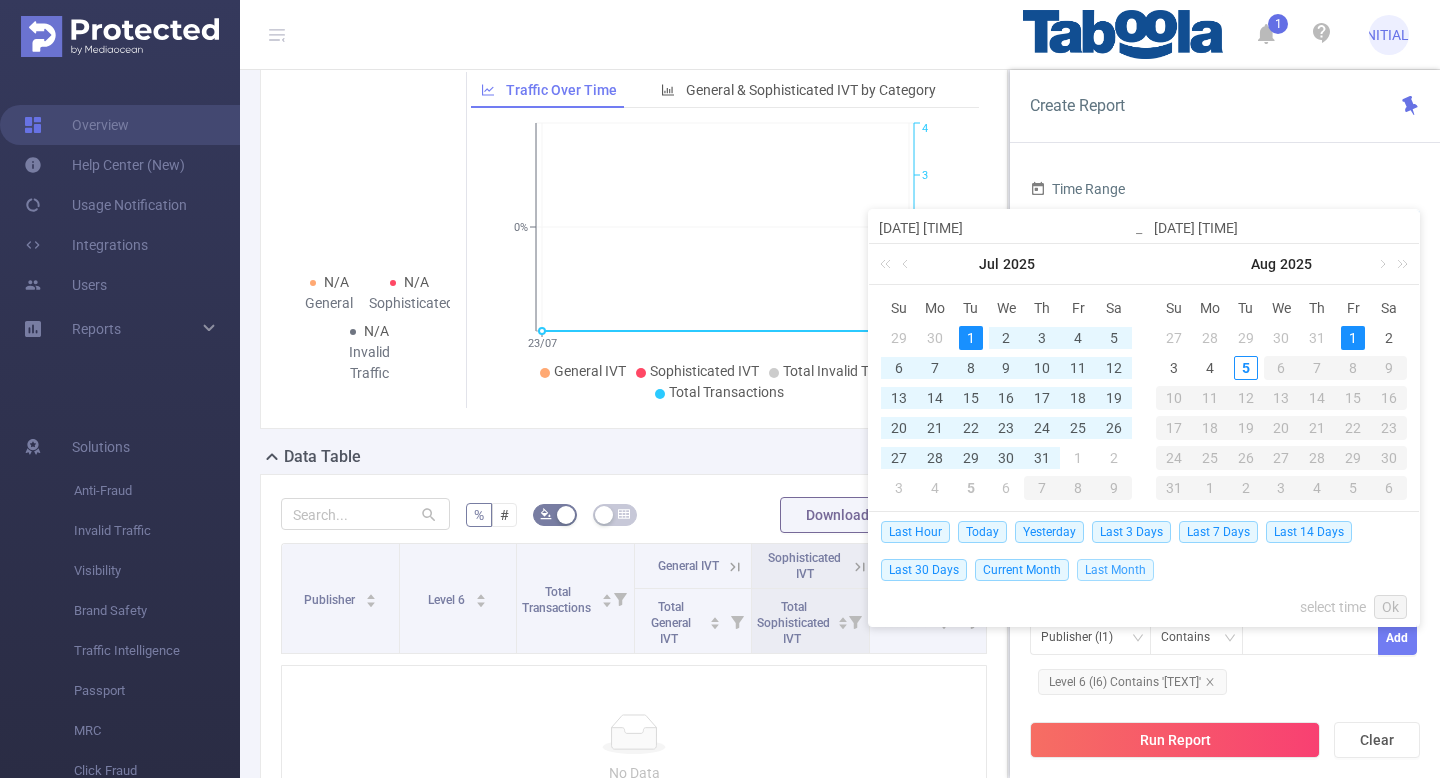 type on "2025-07-01 00:00" 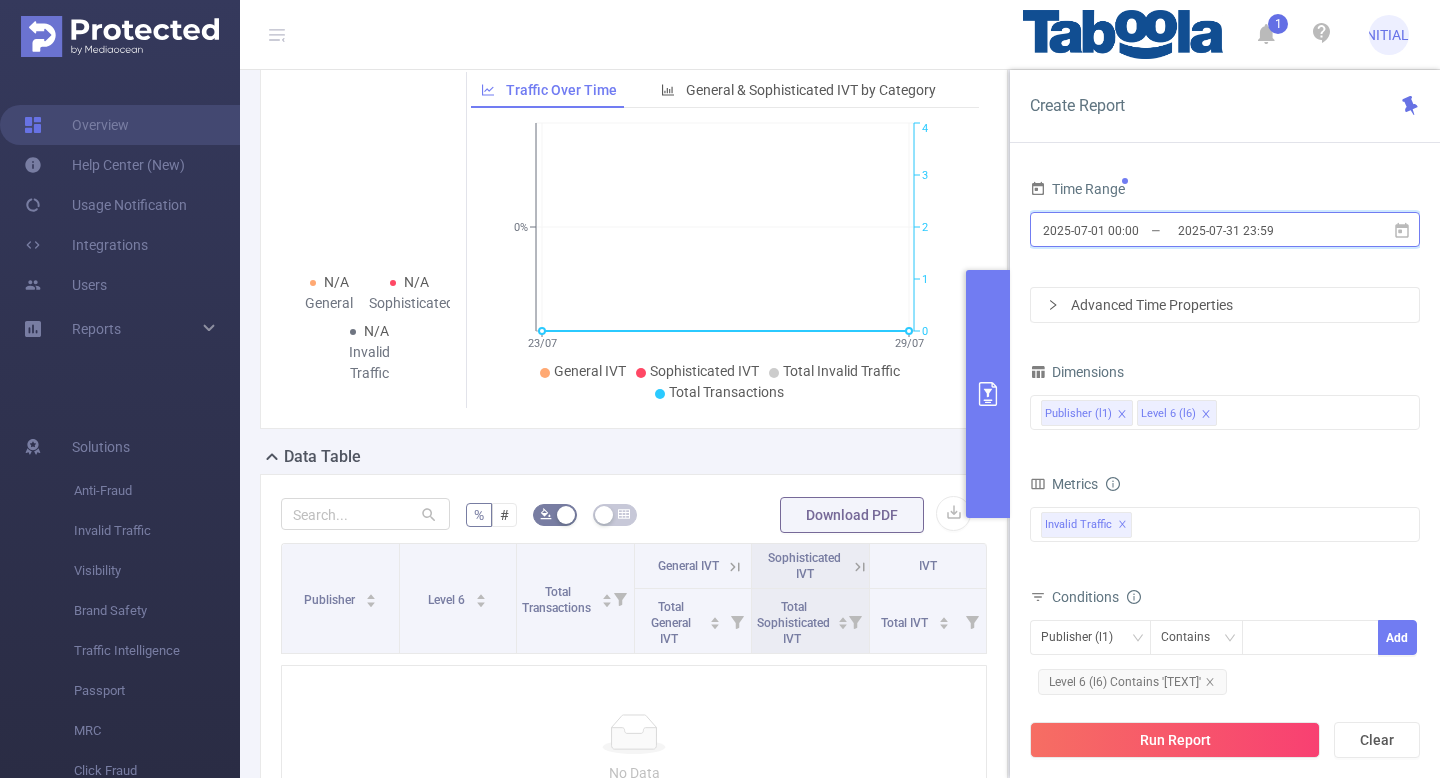 click 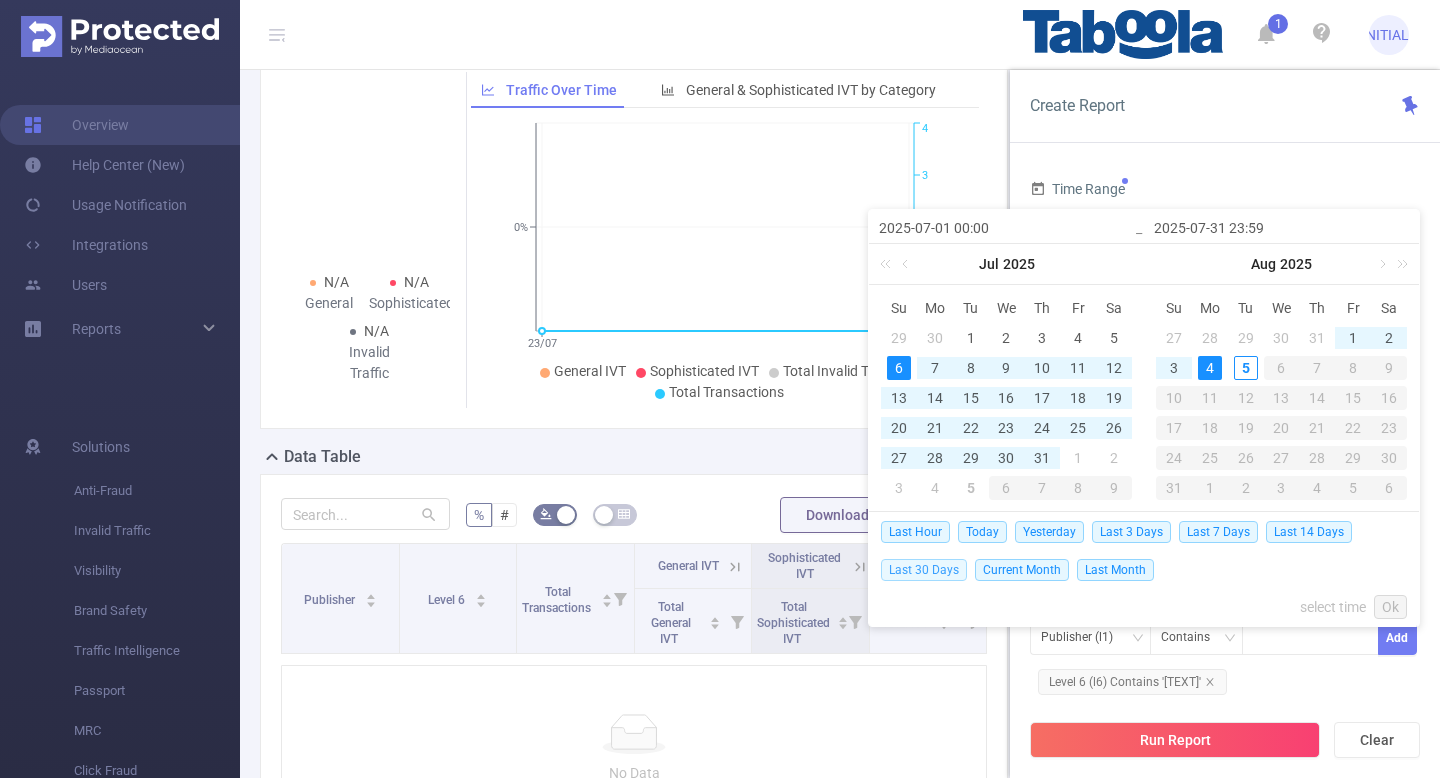 click on "Last 30 Days" at bounding box center [924, 570] 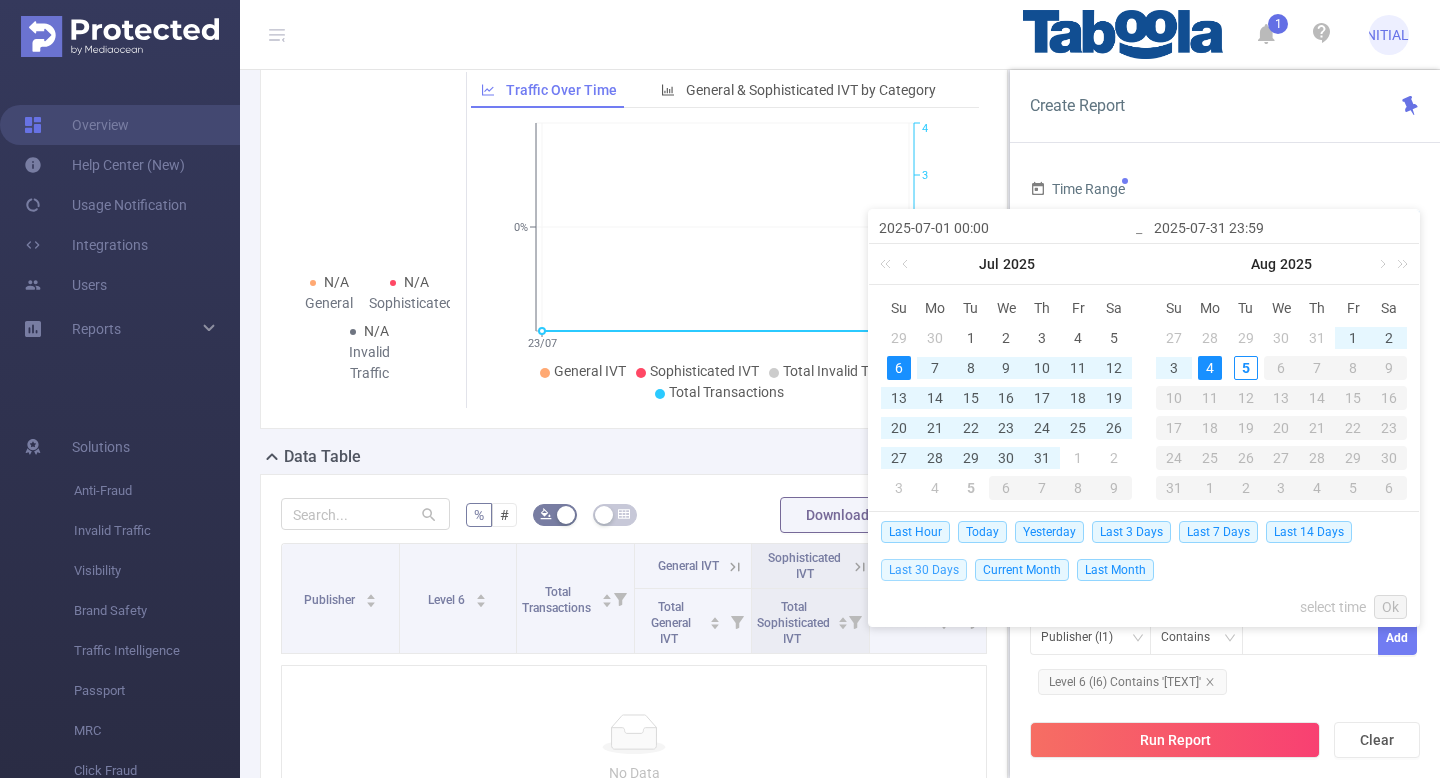 type on "2025-07-06 00:00" 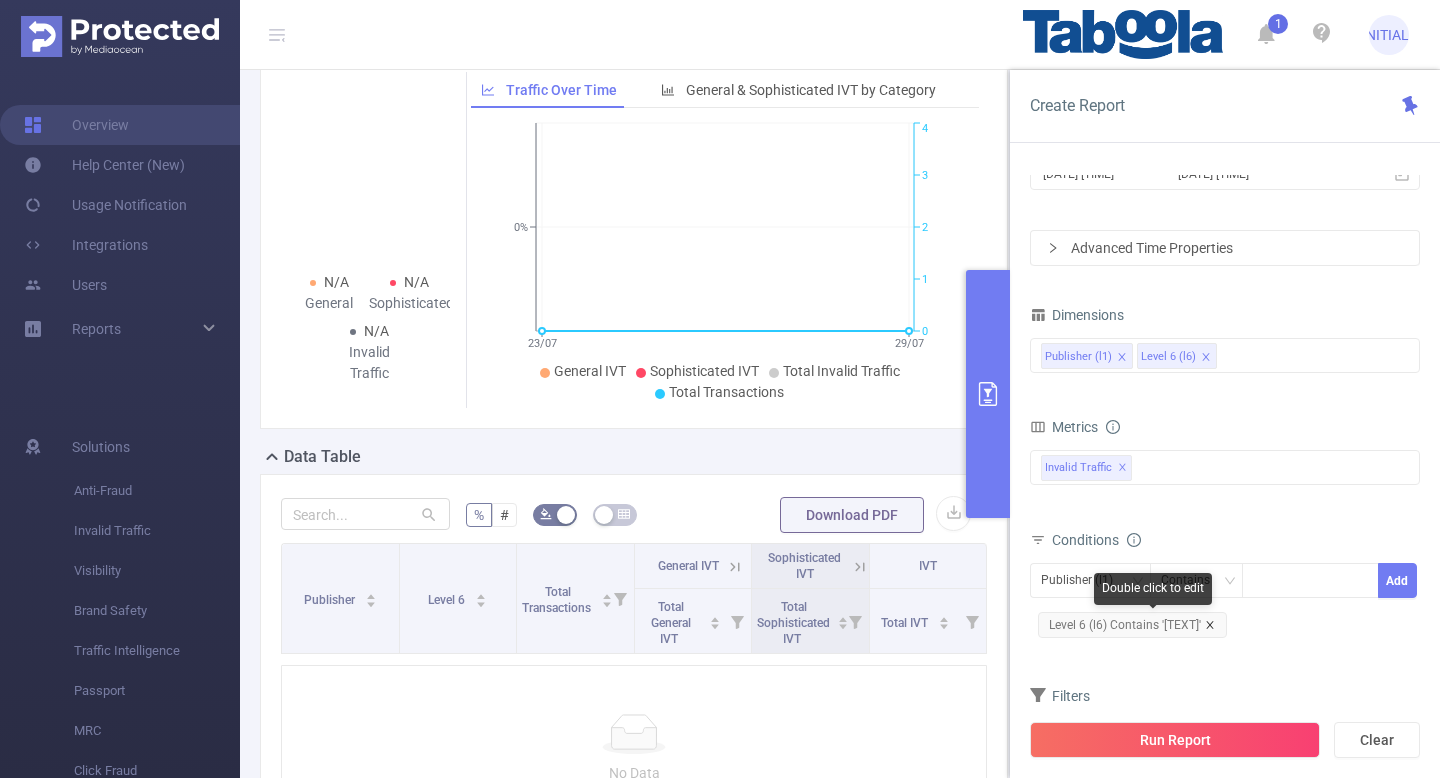 click 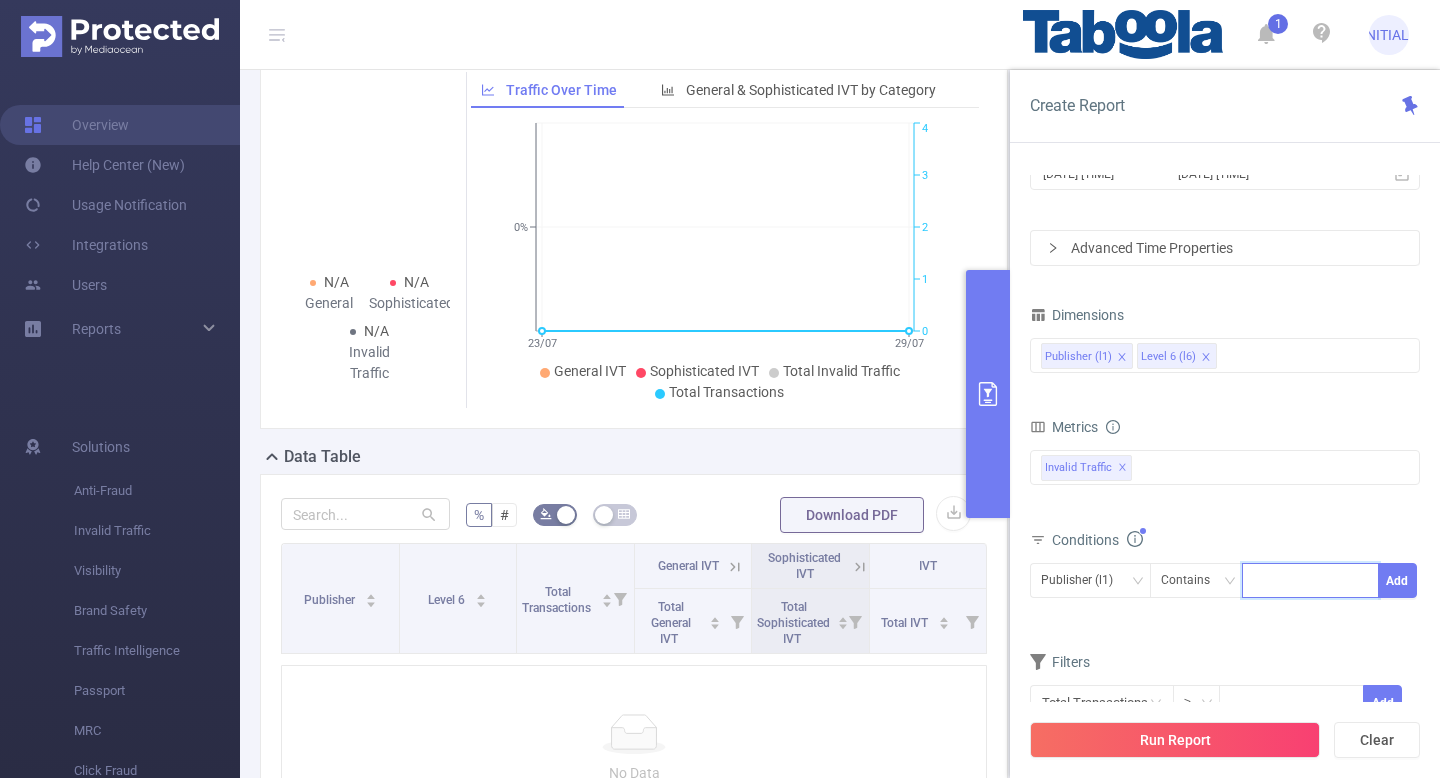 click at bounding box center (1257, 581) 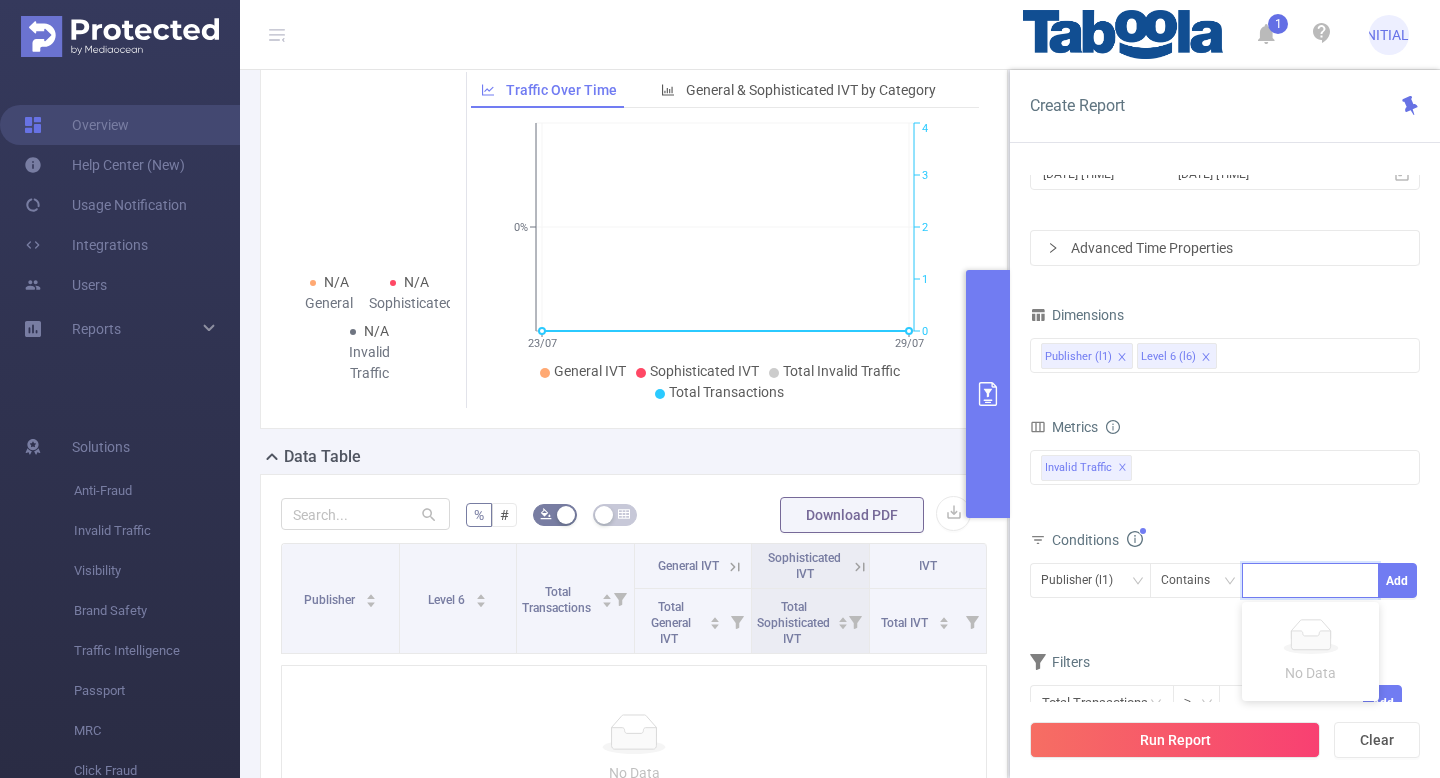 paste on "[NAME]" 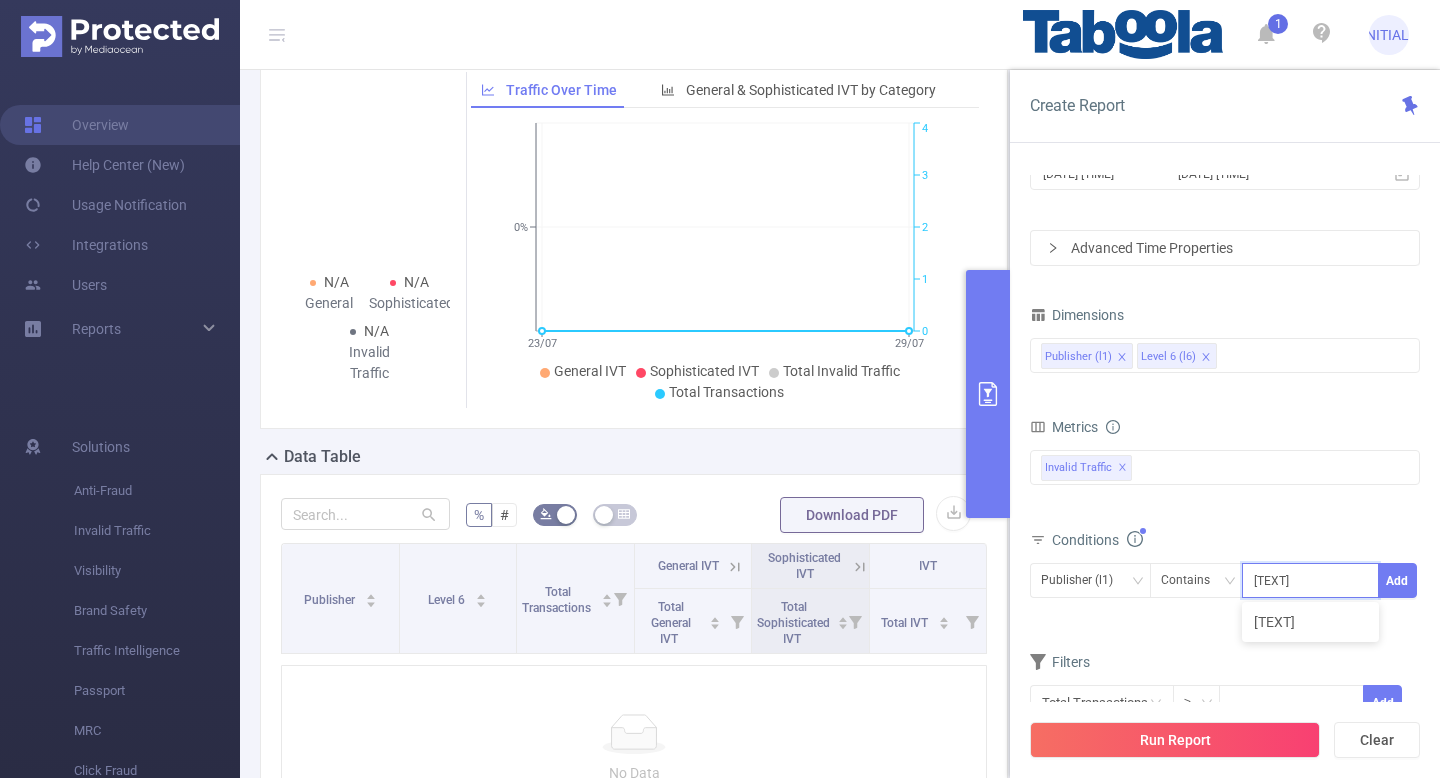 type on "[NAME]" 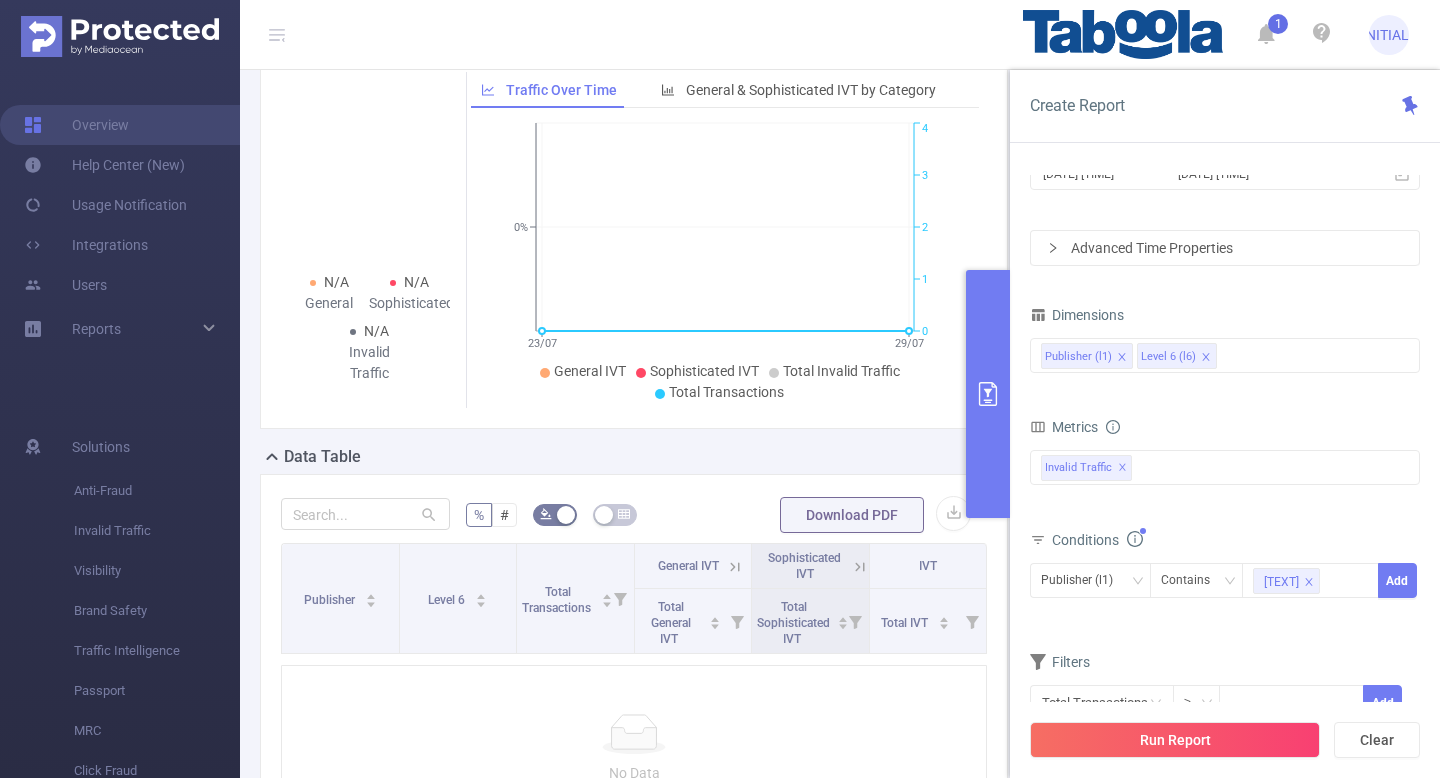click on "Conditions  Publisher (l1) Contains keren-aqueb   Add" at bounding box center [1225, 575] 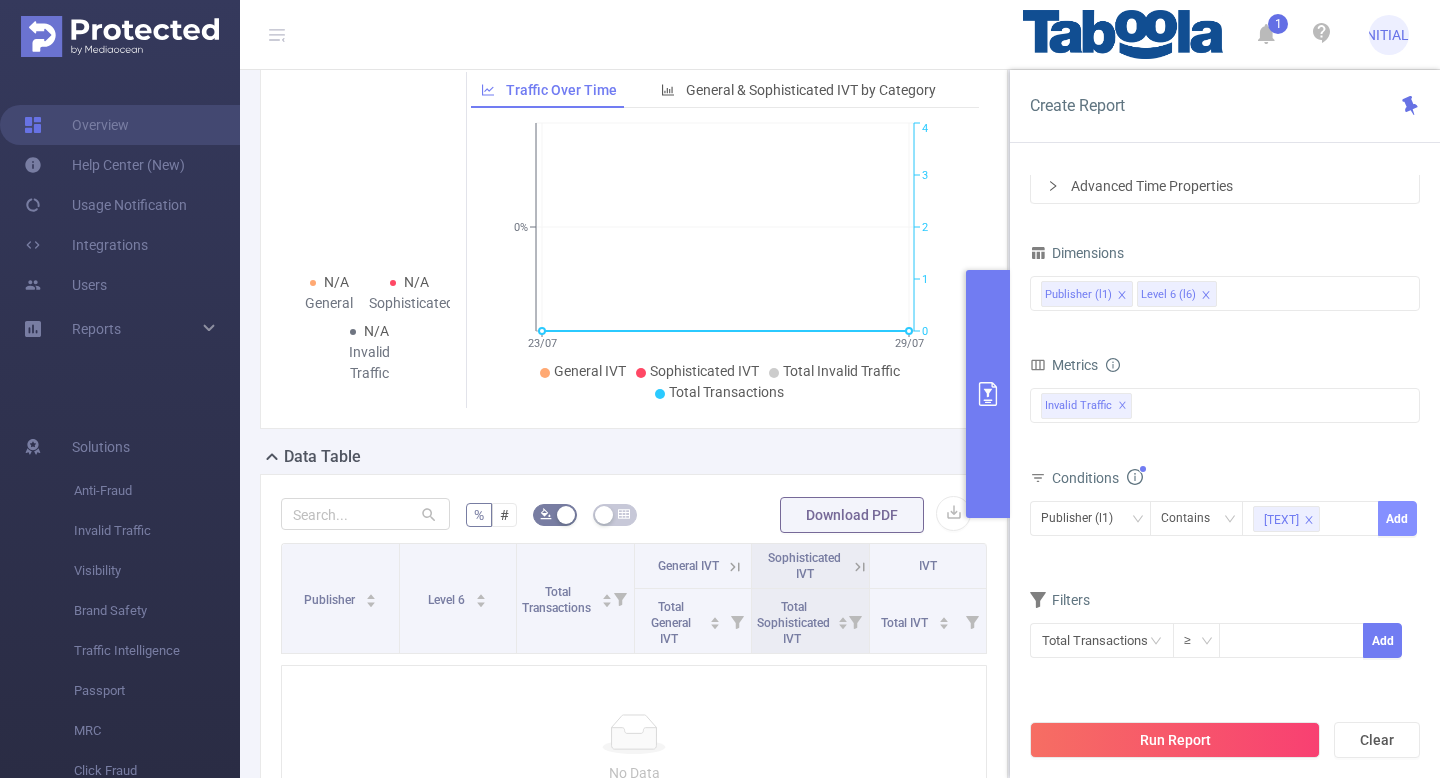 click on "Add" at bounding box center (1397, 518) 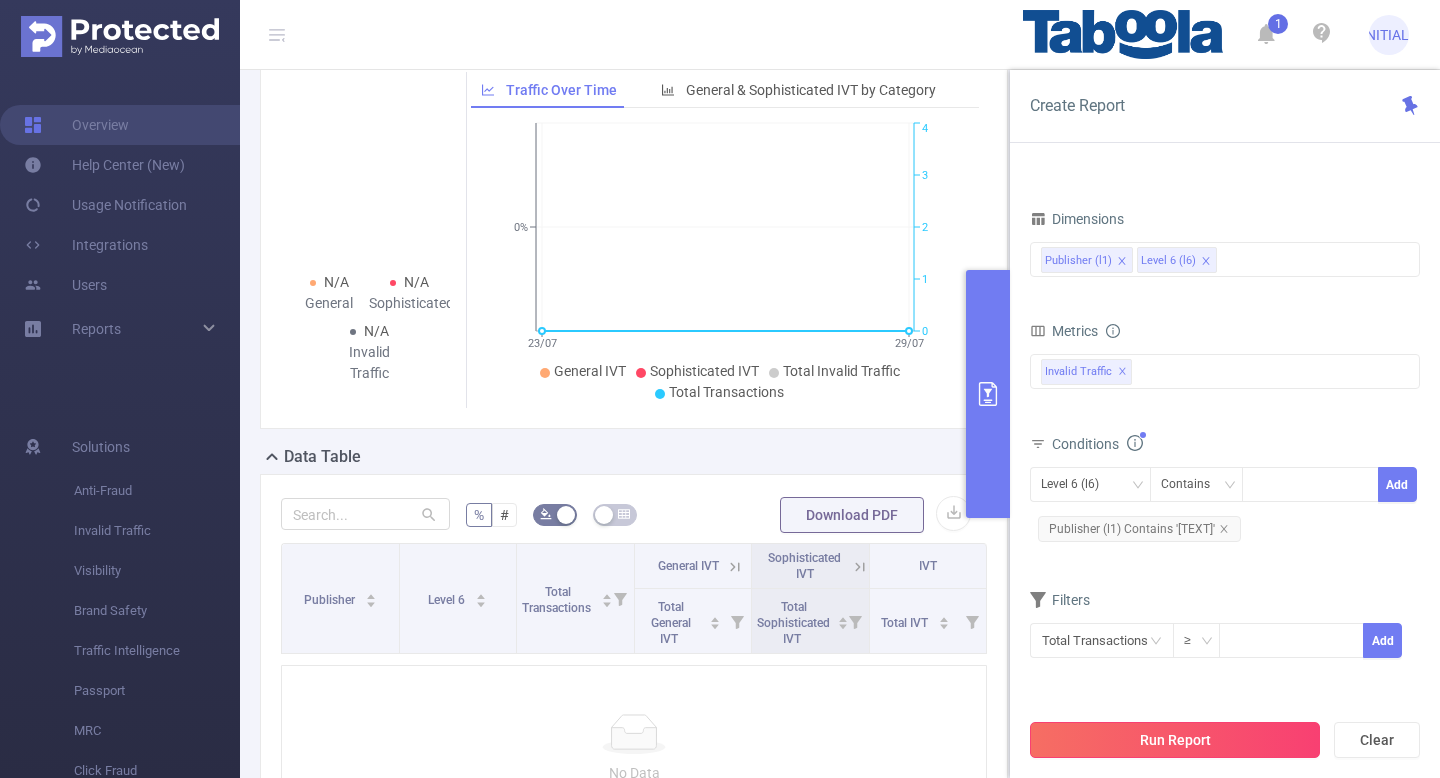 click on "Run Report" at bounding box center (1175, 740) 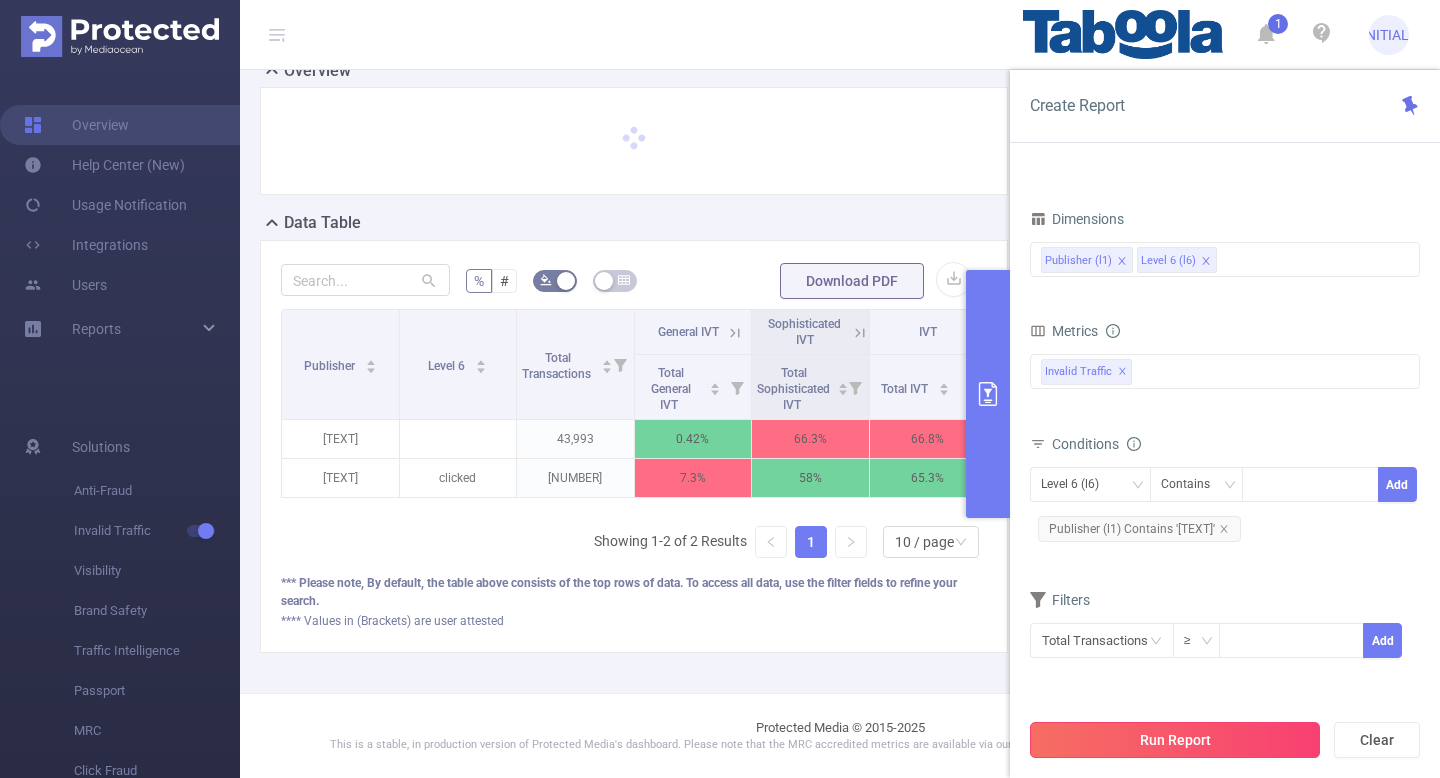 scroll, scrollTop: 191, scrollLeft: 0, axis: vertical 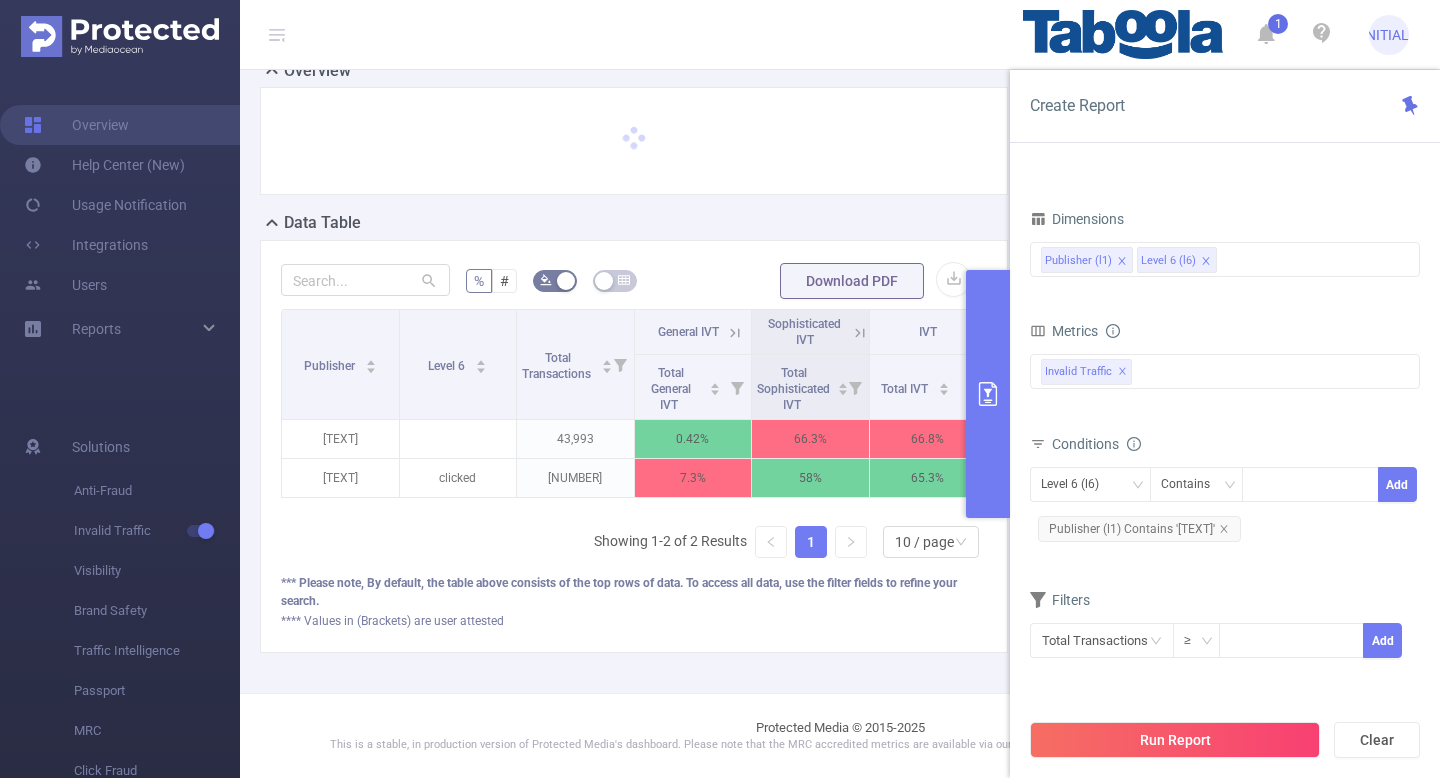 click on "**** Values in (Brackets) are user attested" 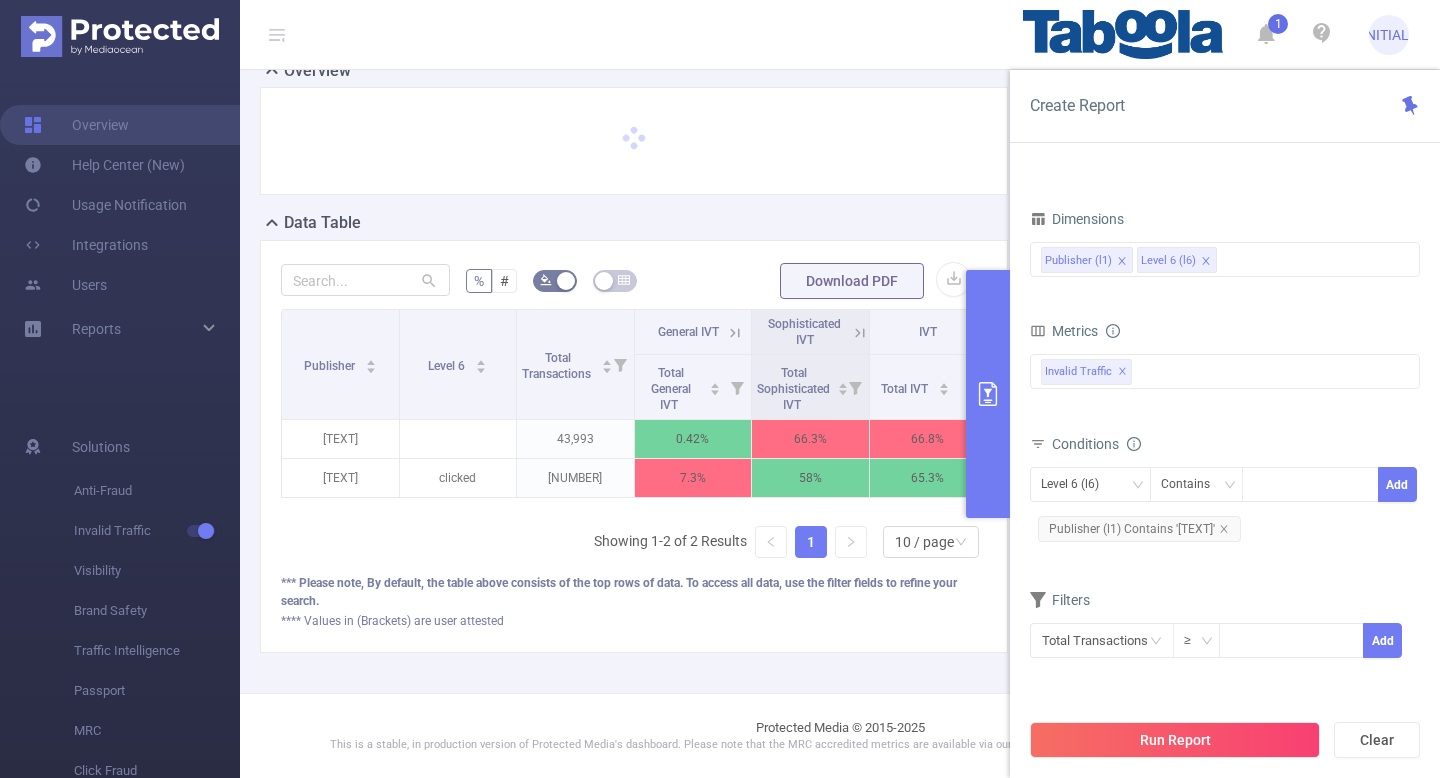 click 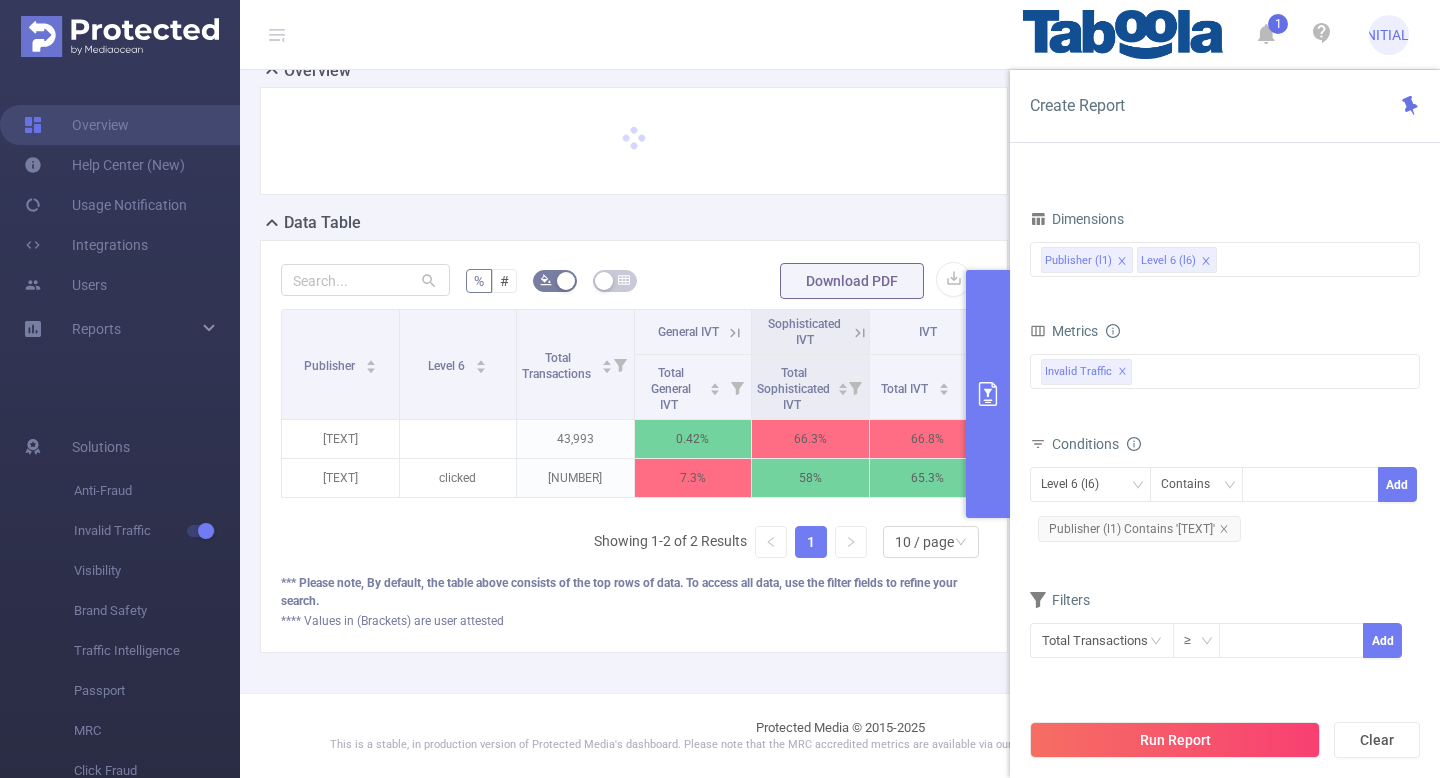 click 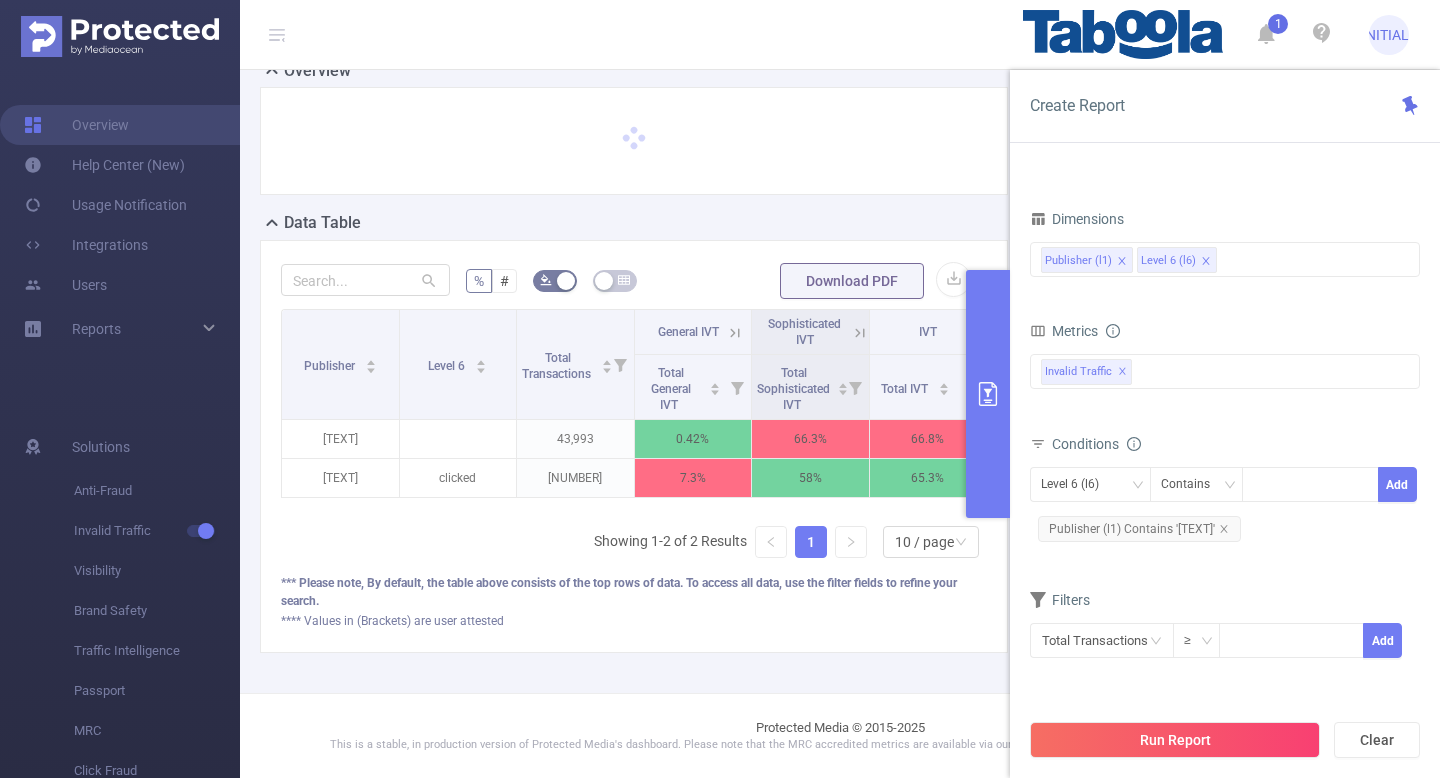 click 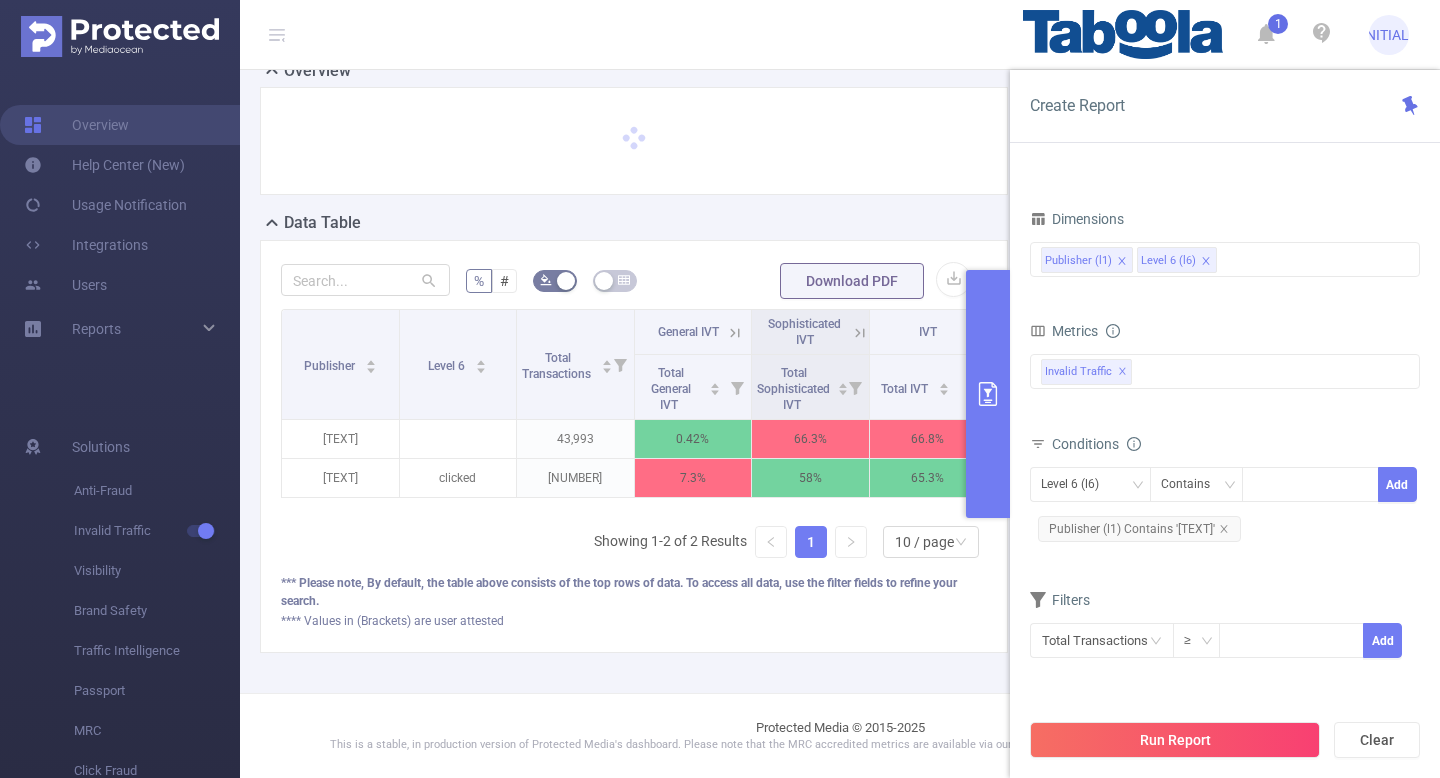 click 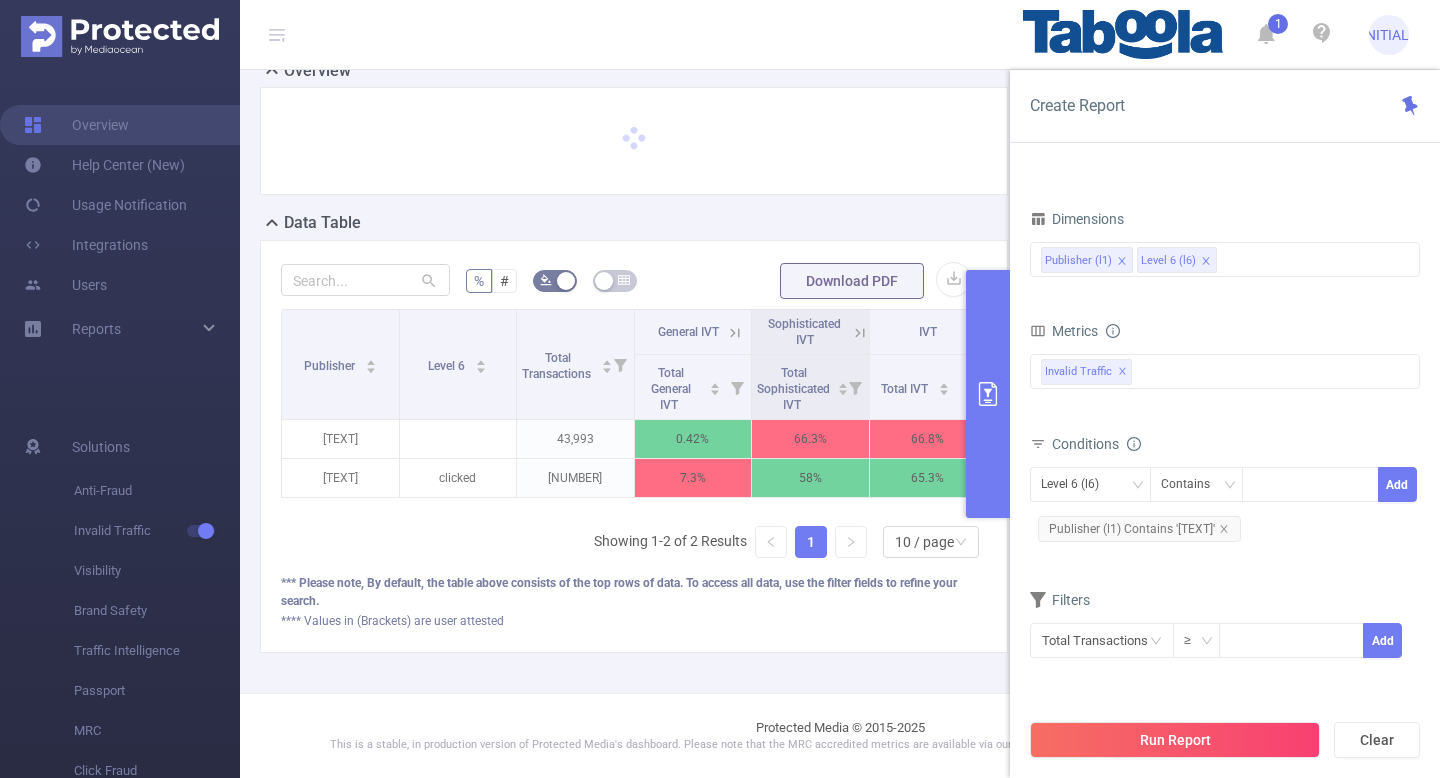 click at bounding box center (634, 141) 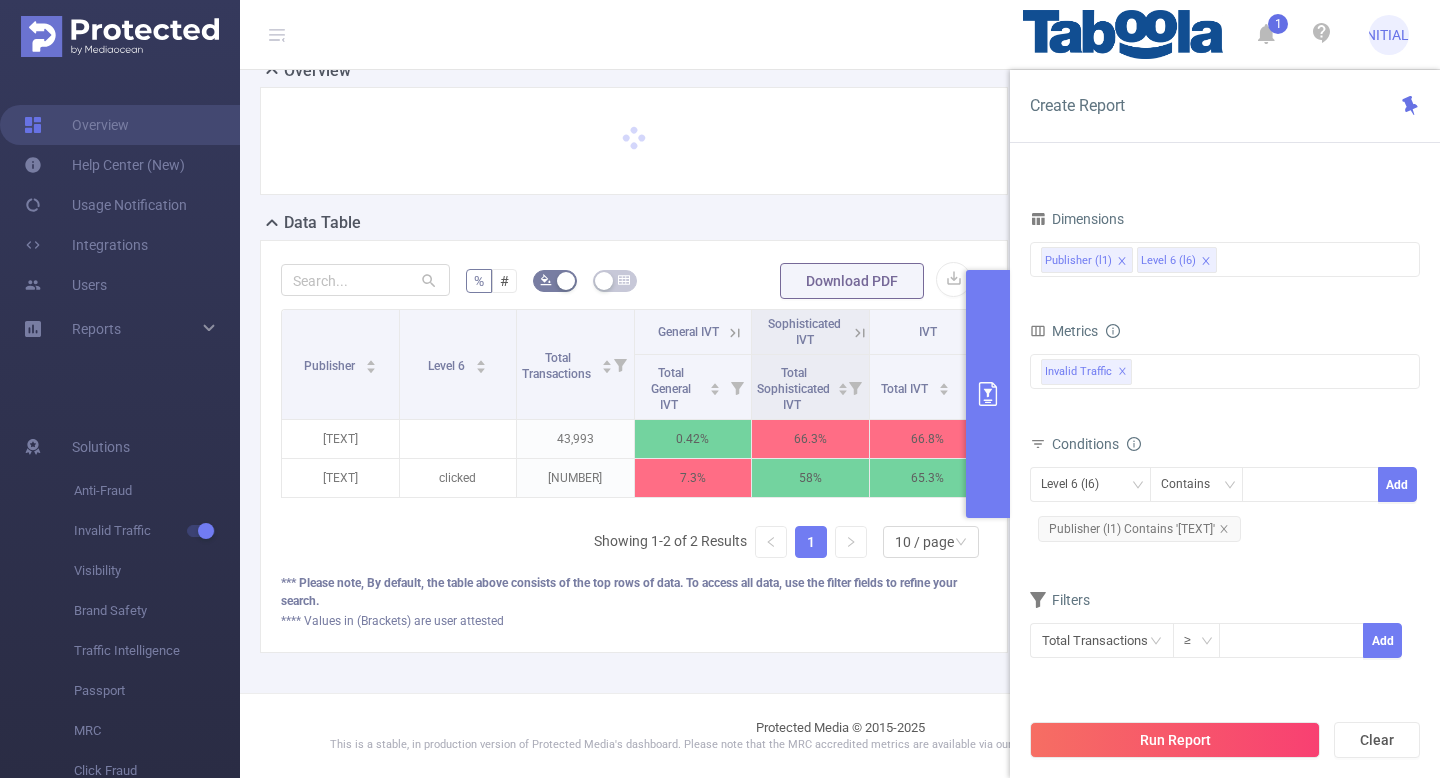 click 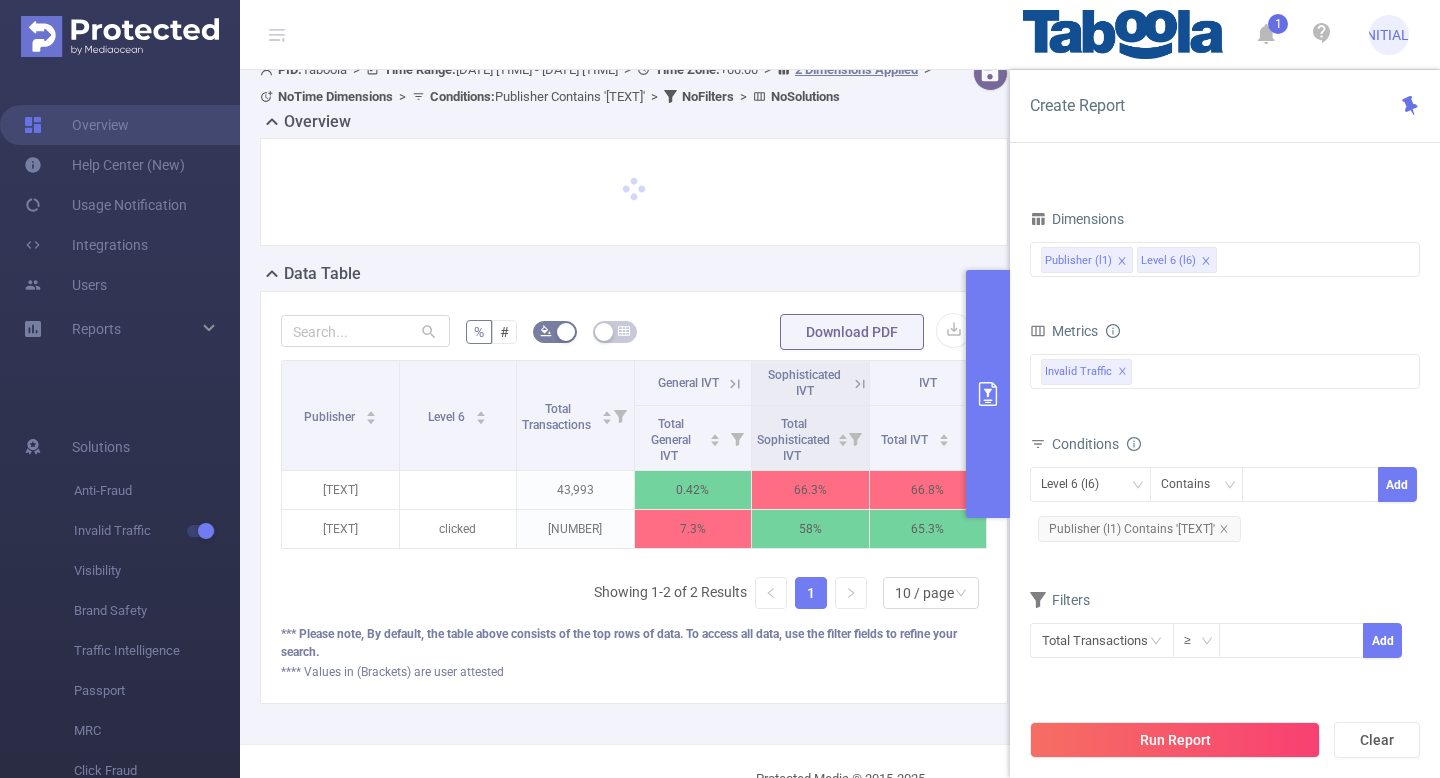 click 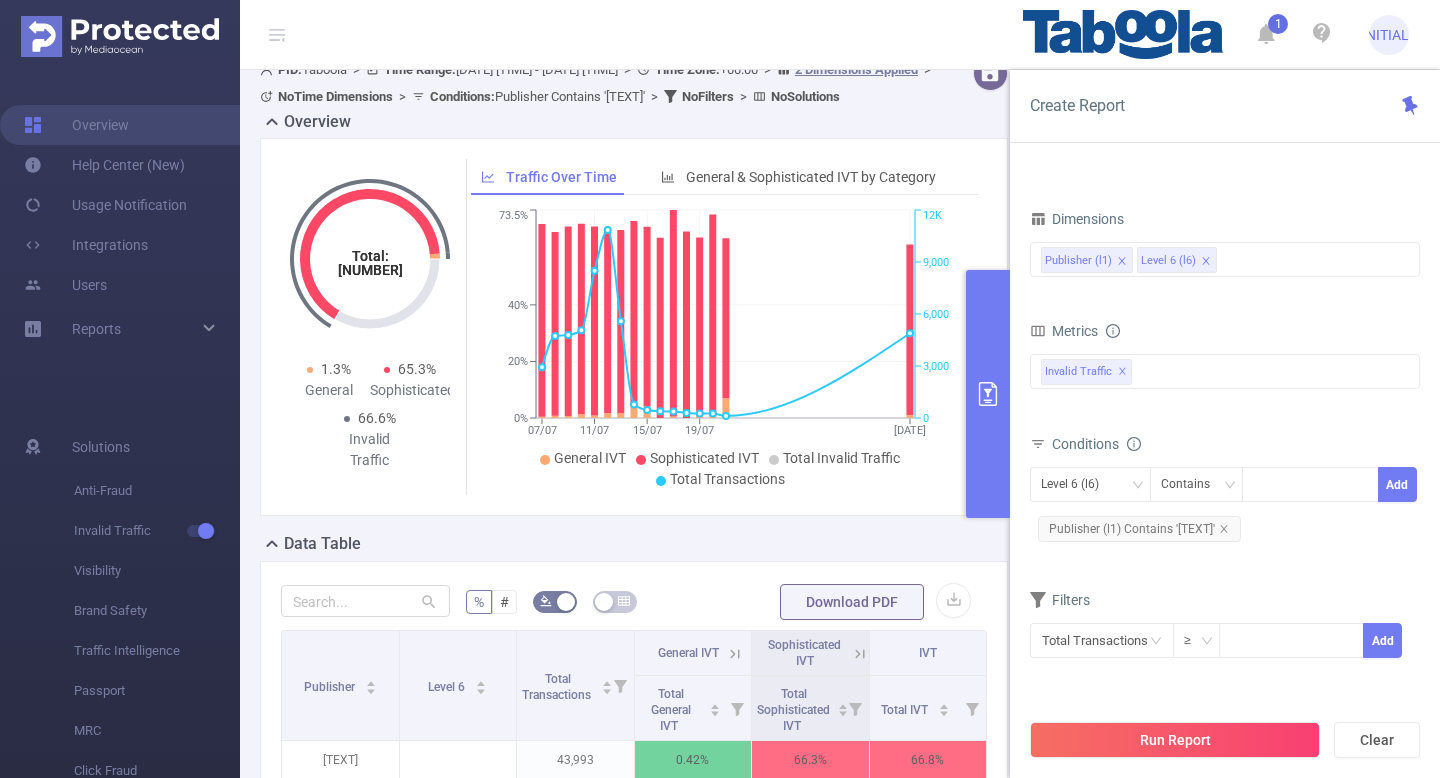 click at bounding box center (988, 394) 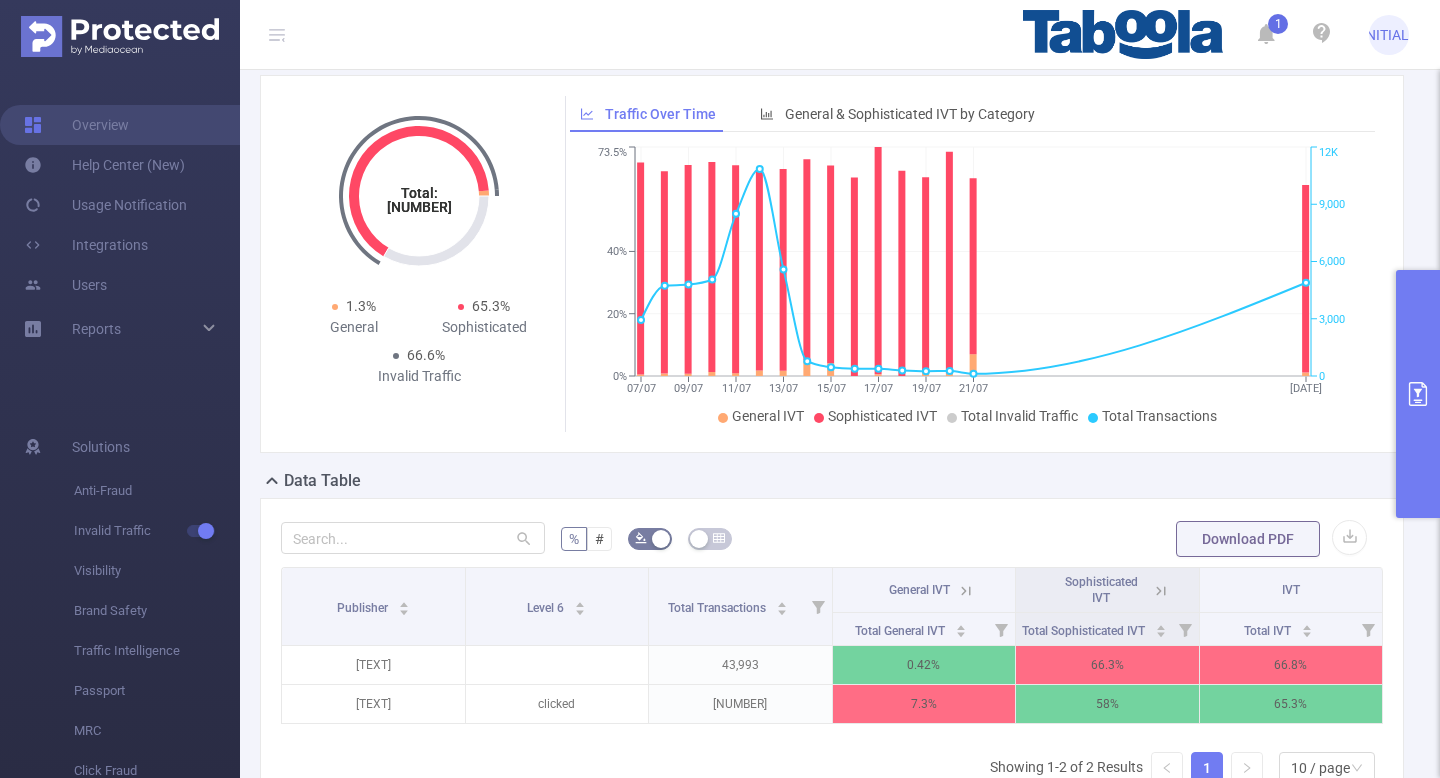 scroll, scrollTop: 250, scrollLeft: 0, axis: vertical 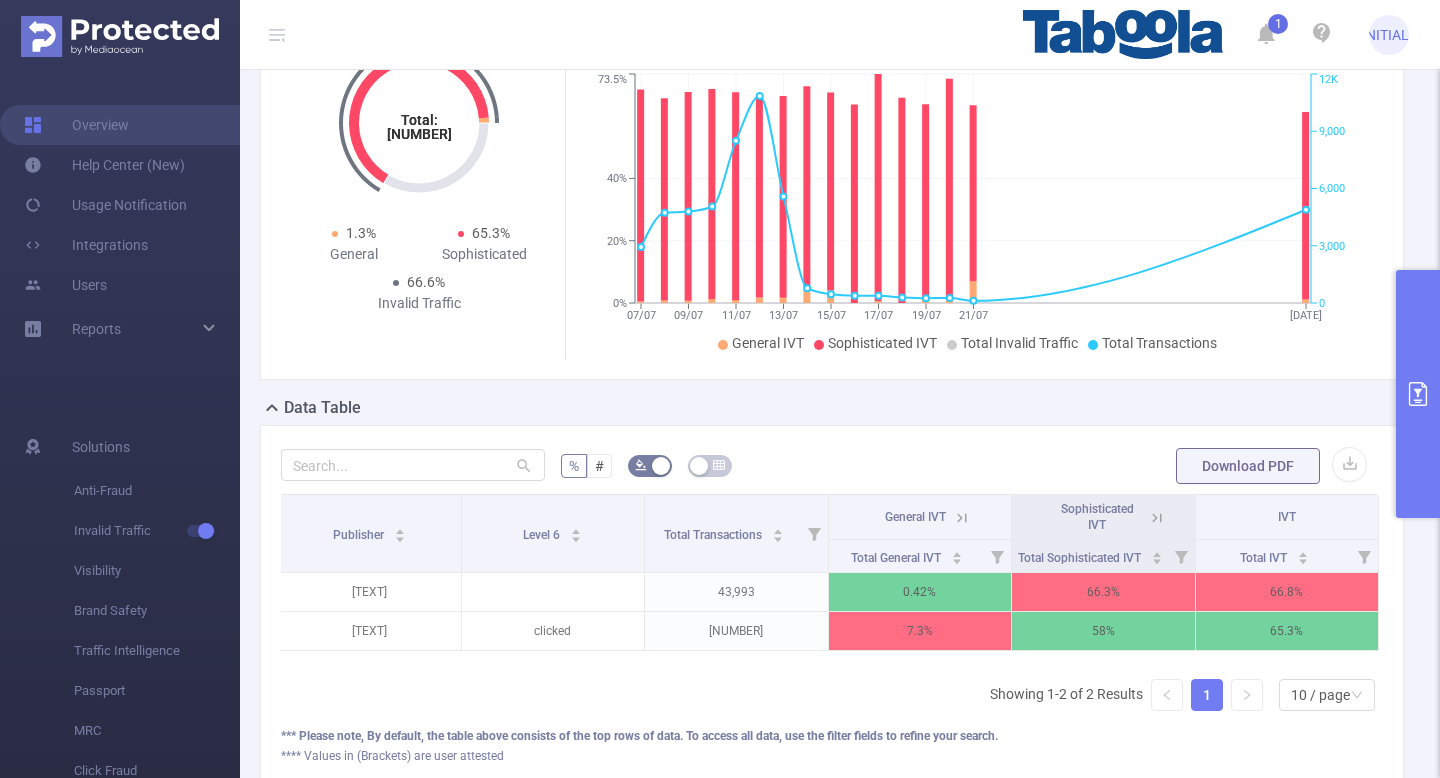 click 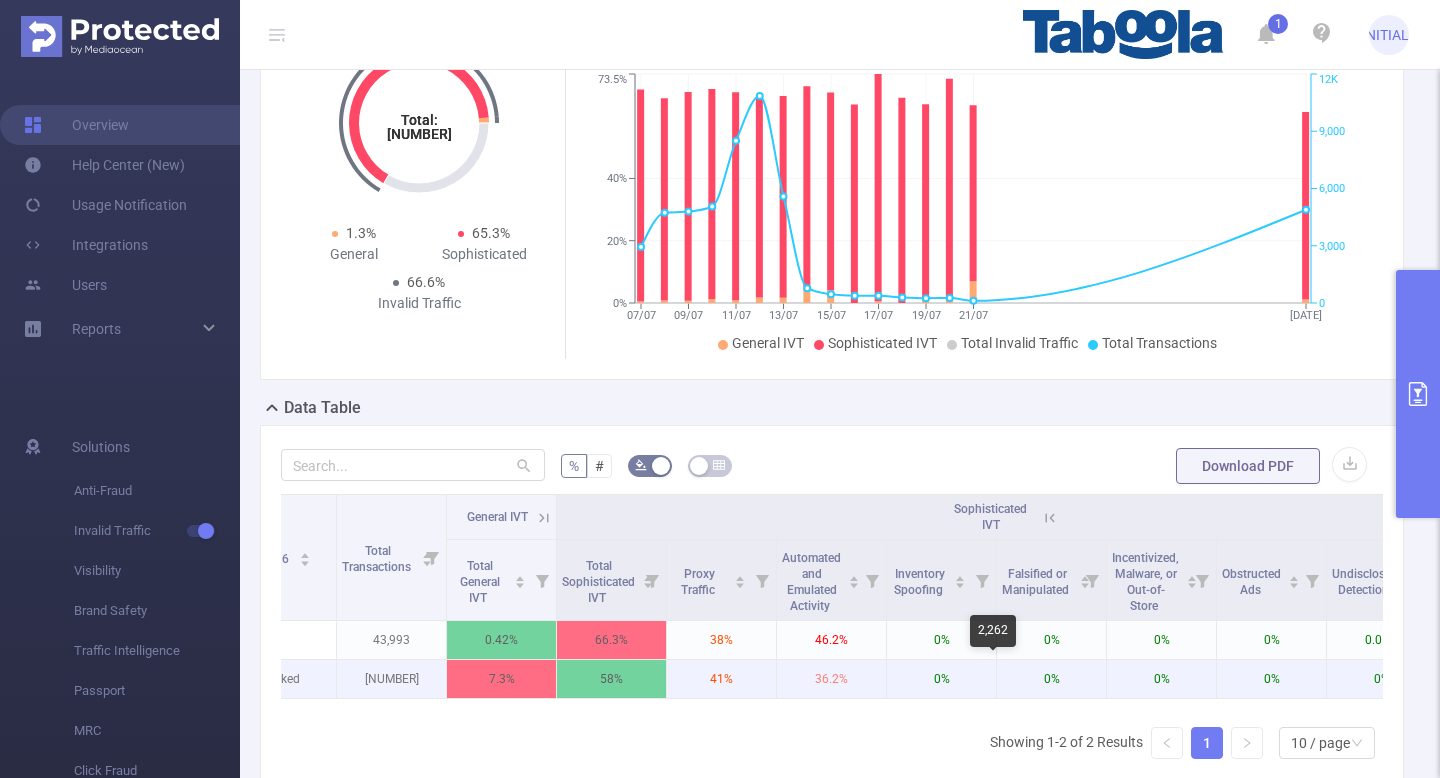 scroll, scrollTop: 0, scrollLeft: 333, axis: horizontal 